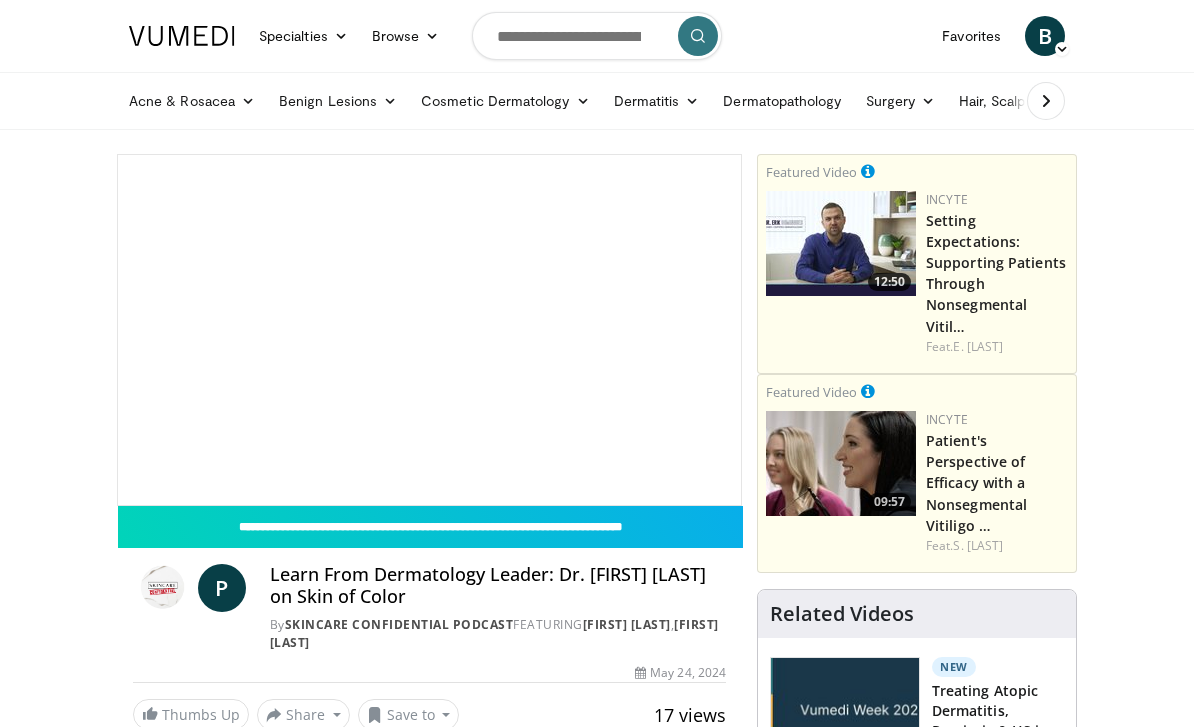 scroll, scrollTop: 0, scrollLeft: 0, axis: both 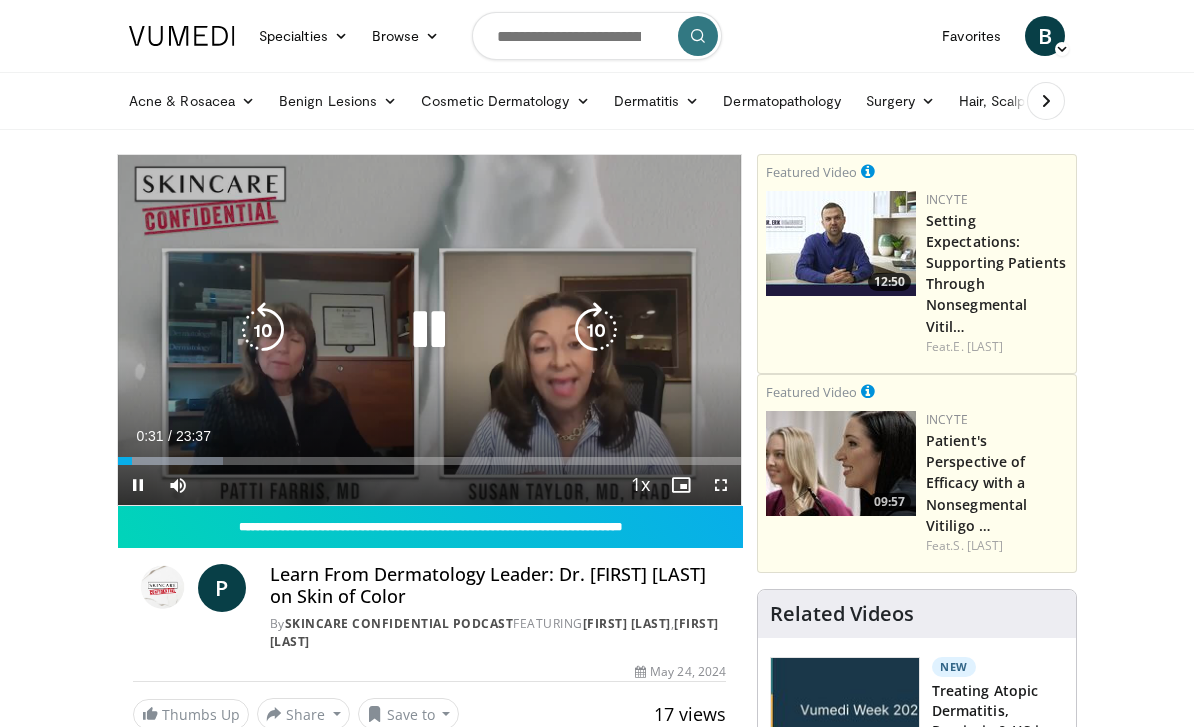 click at bounding box center [596, 330] 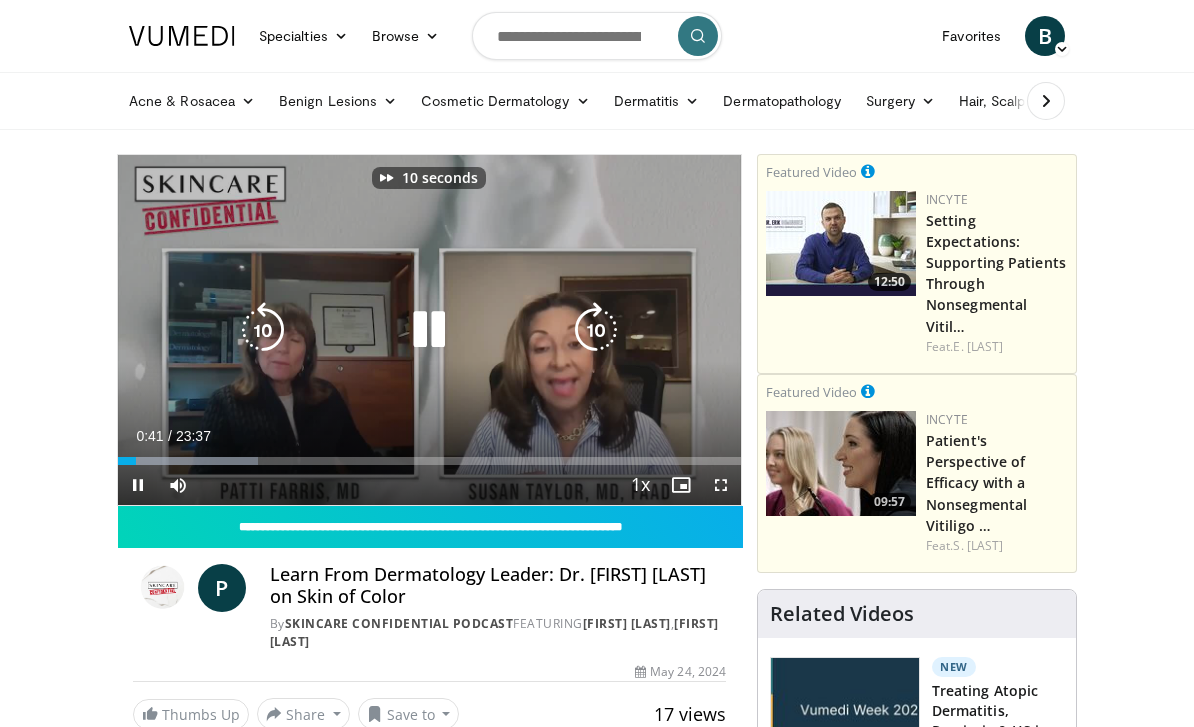 click at bounding box center (596, 330) 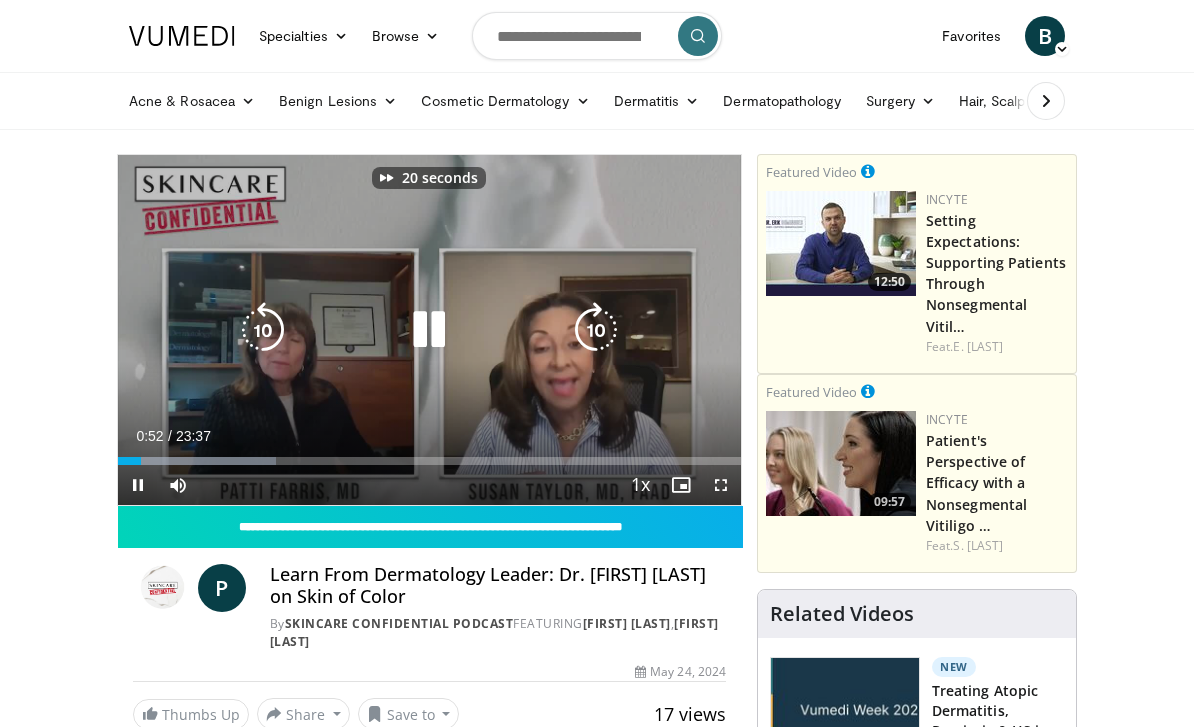 click at bounding box center (596, 330) 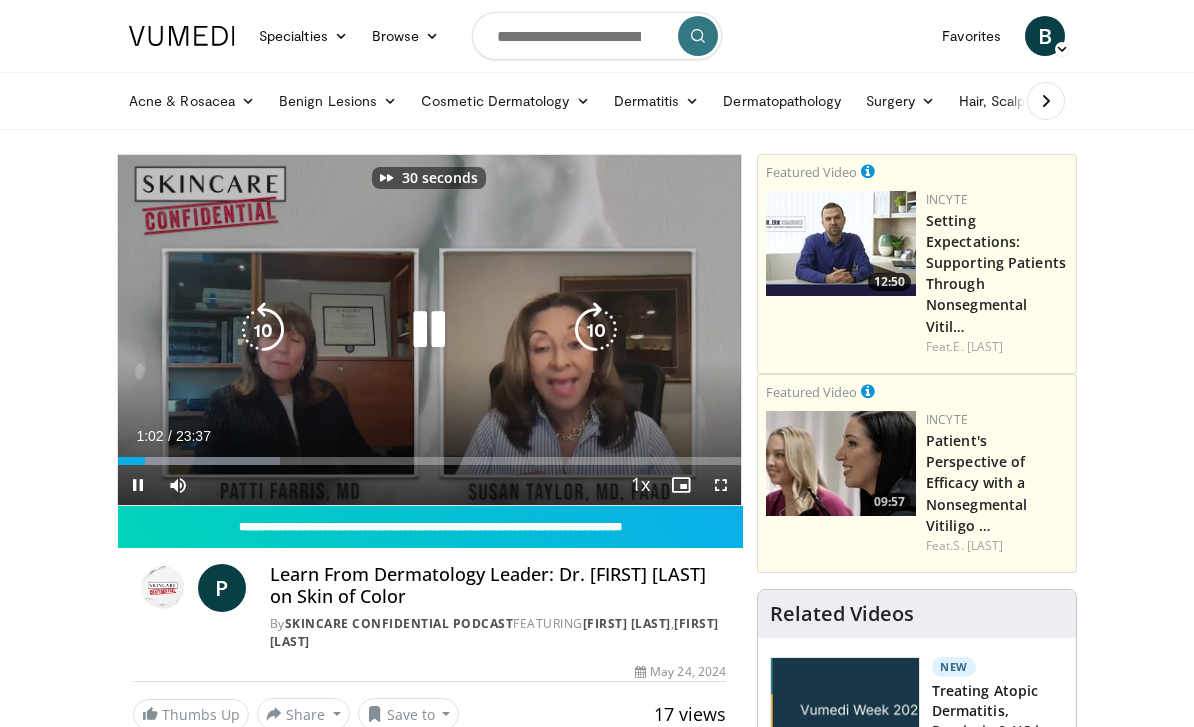 click at bounding box center (596, 330) 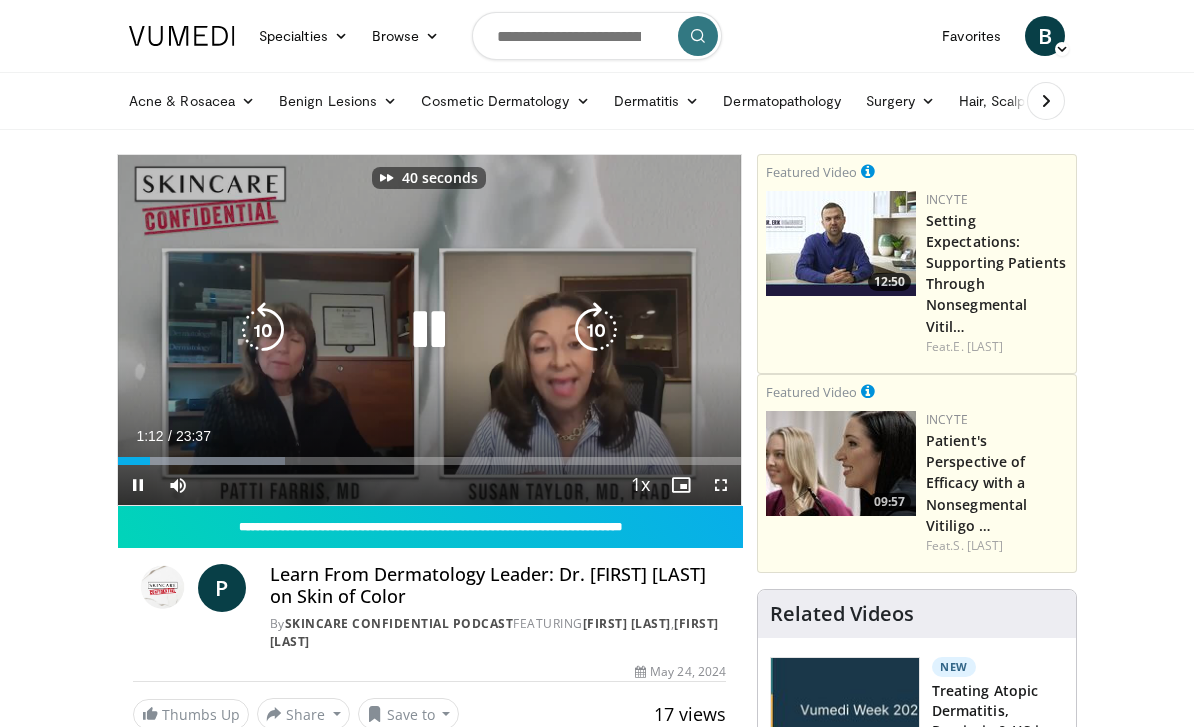 click at bounding box center [596, 330] 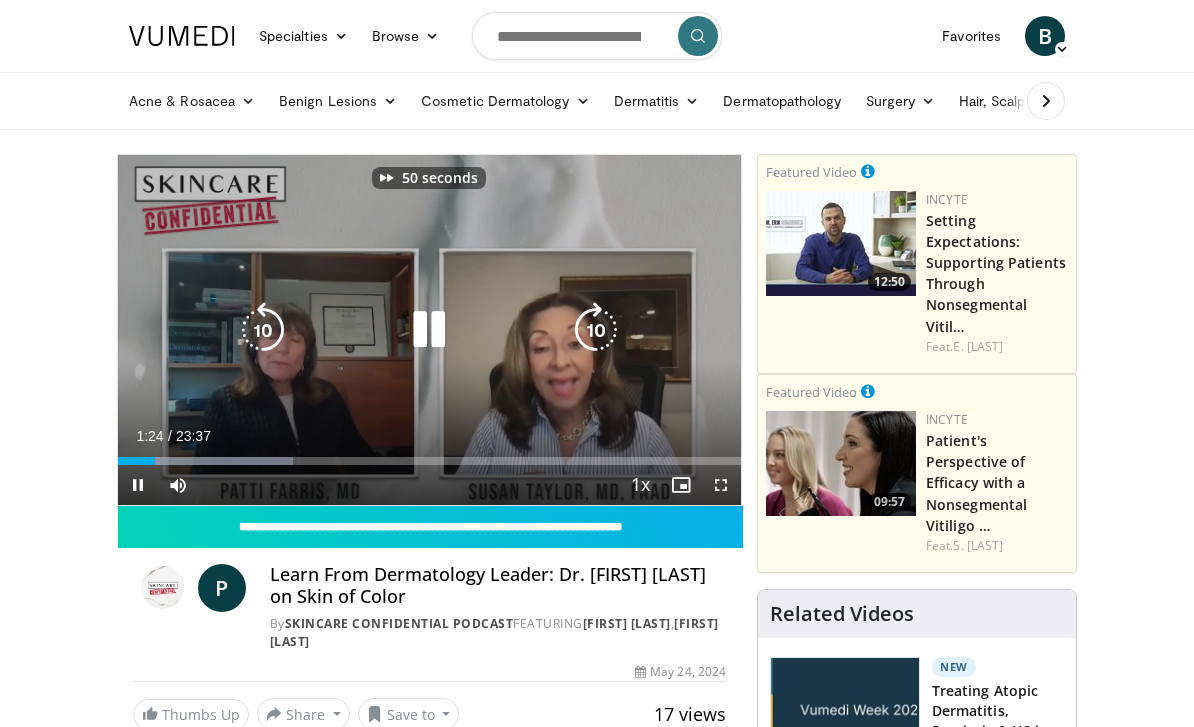 click at bounding box center [596, 330] 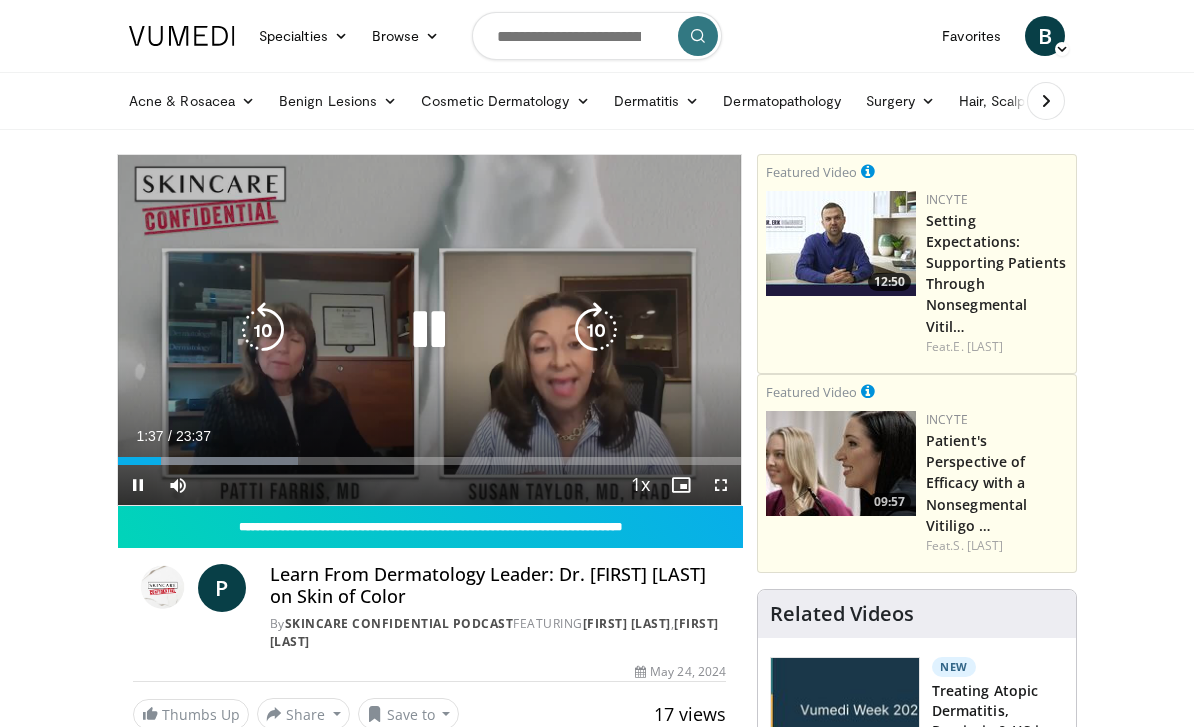 click at bounding box center (596, 330) 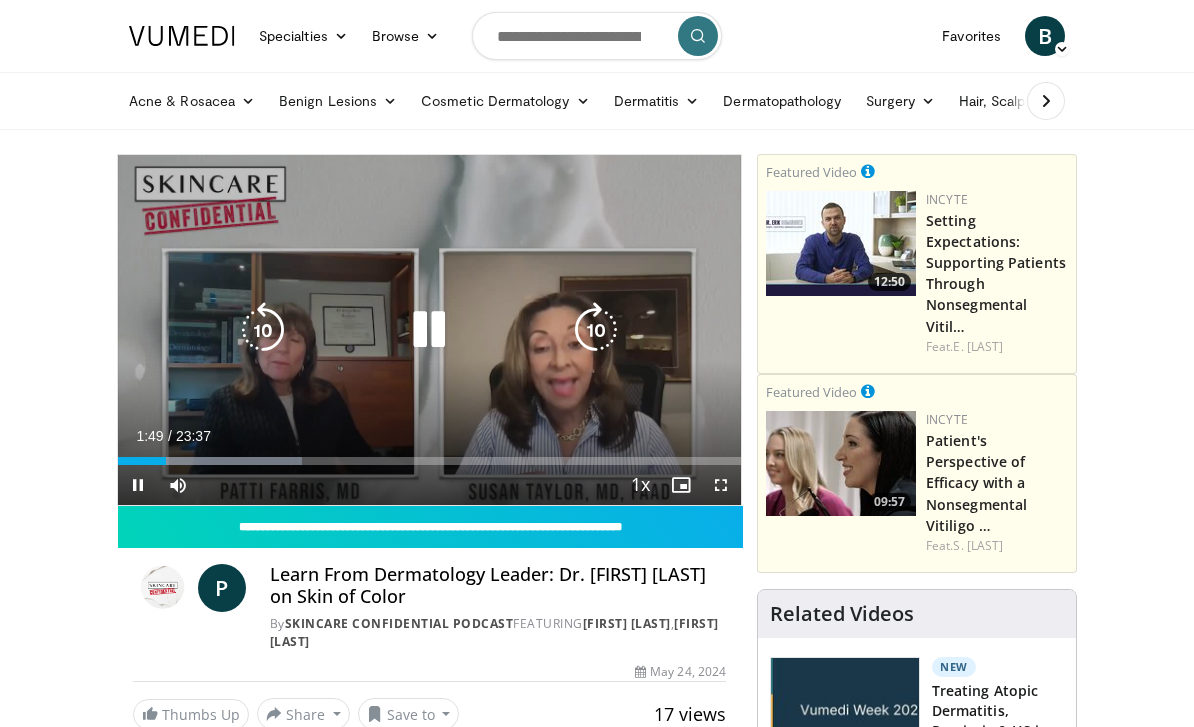click at bounding box center [596, 330] 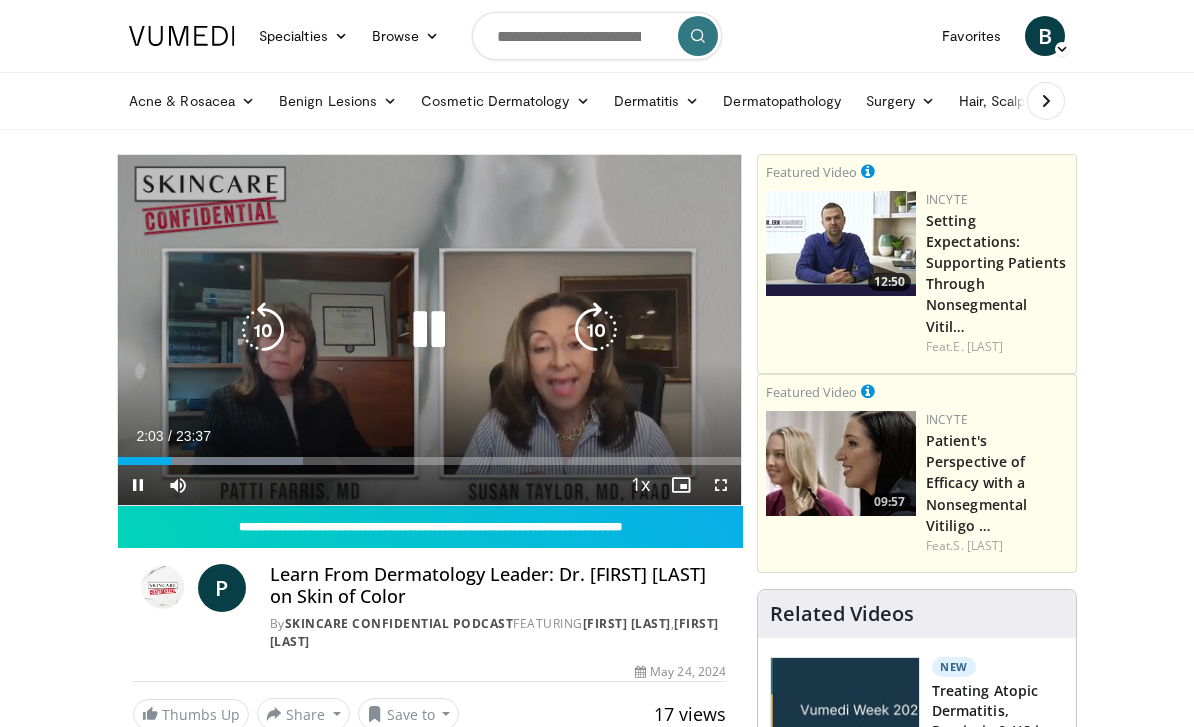 click at bounding box center [596, 330] 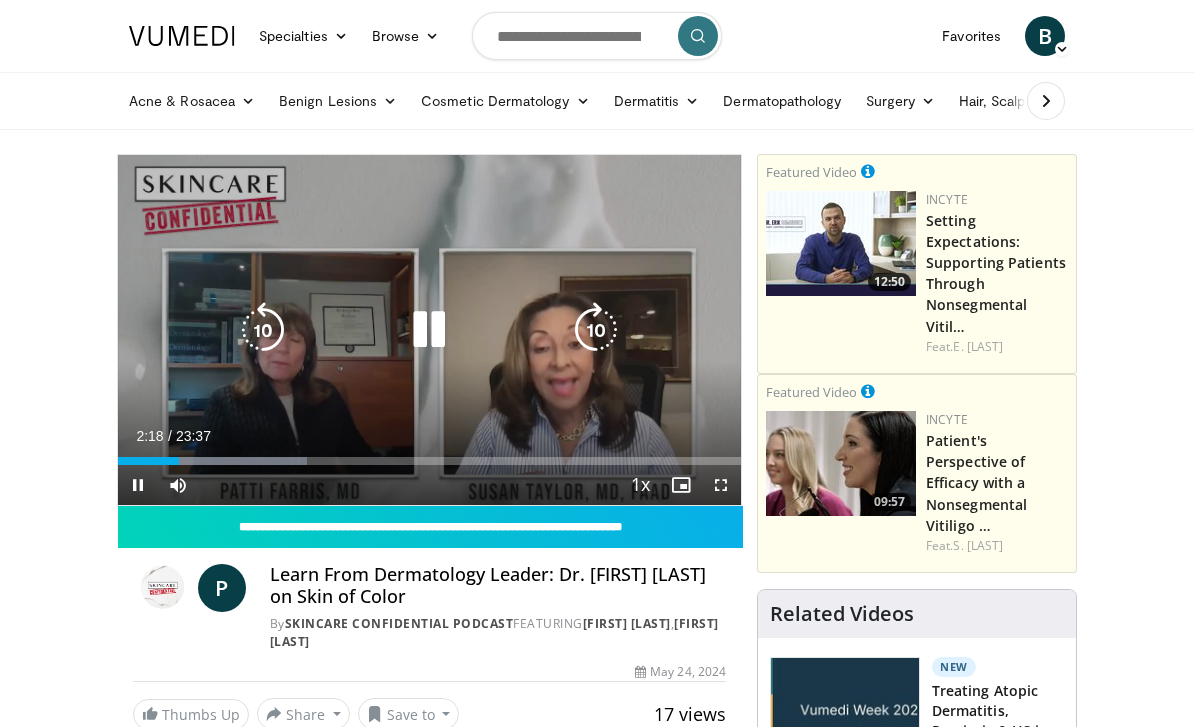 click at bounding box center [596, 330] 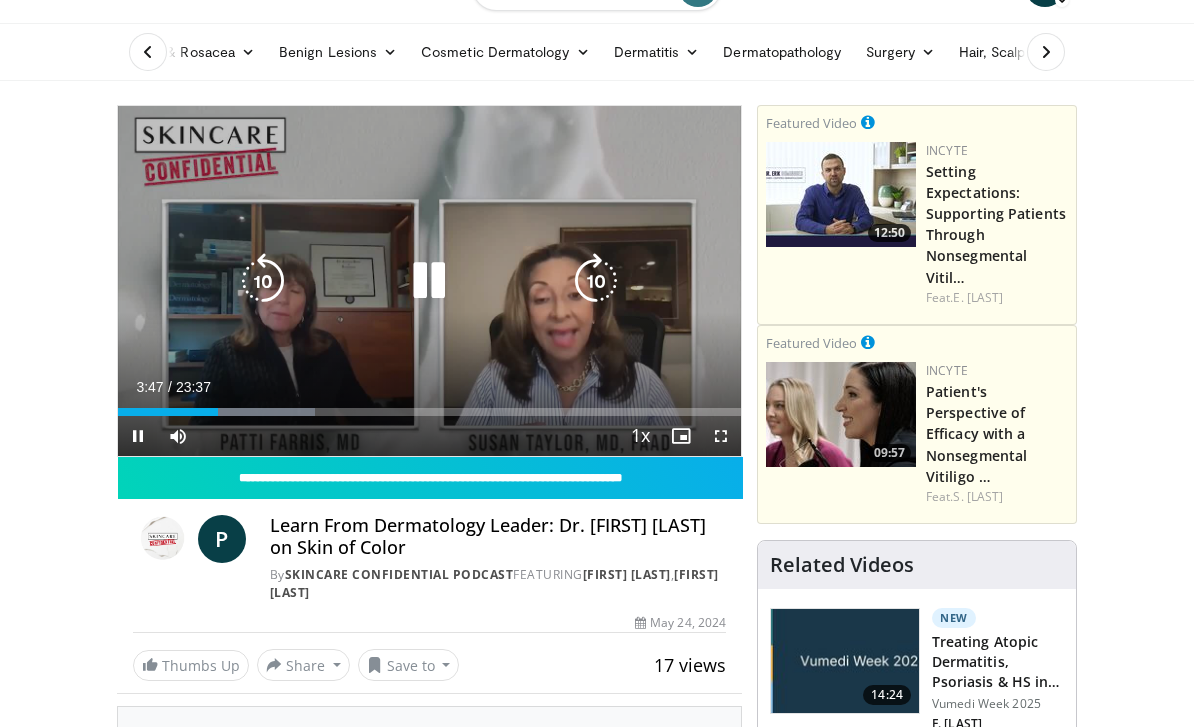 scroll, scrollTop: 49, scrollLeft: 0, axis: vertical 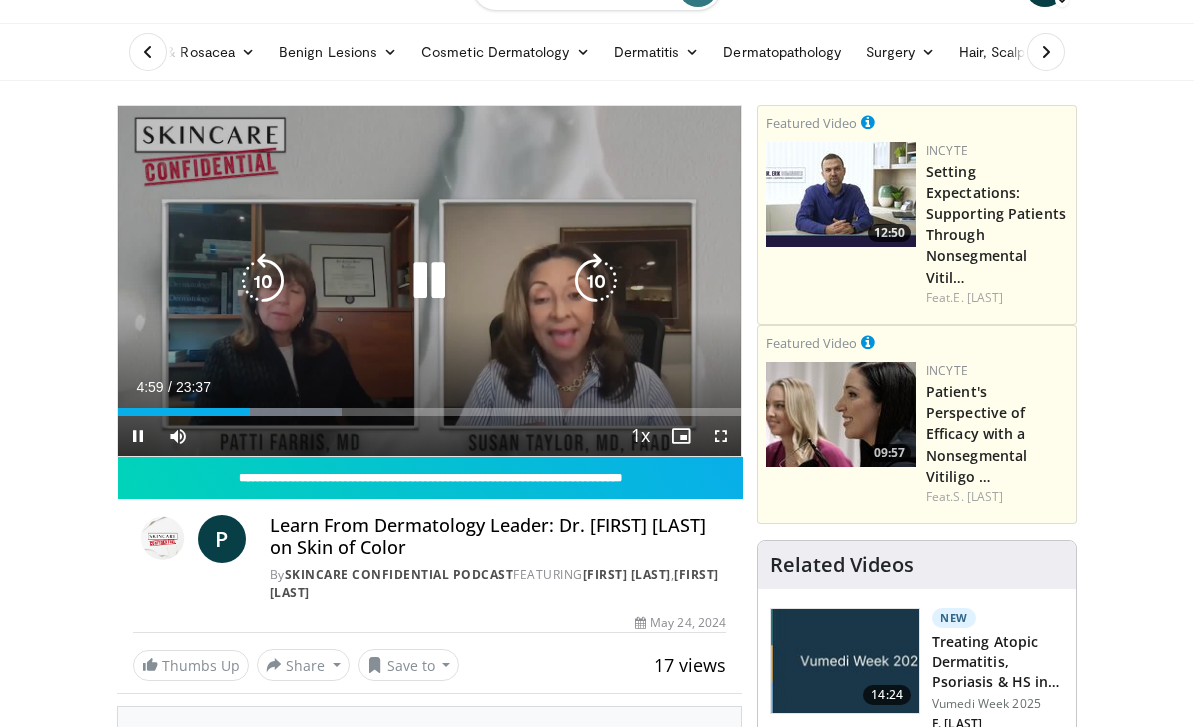 click at bounding box center (429, 281) 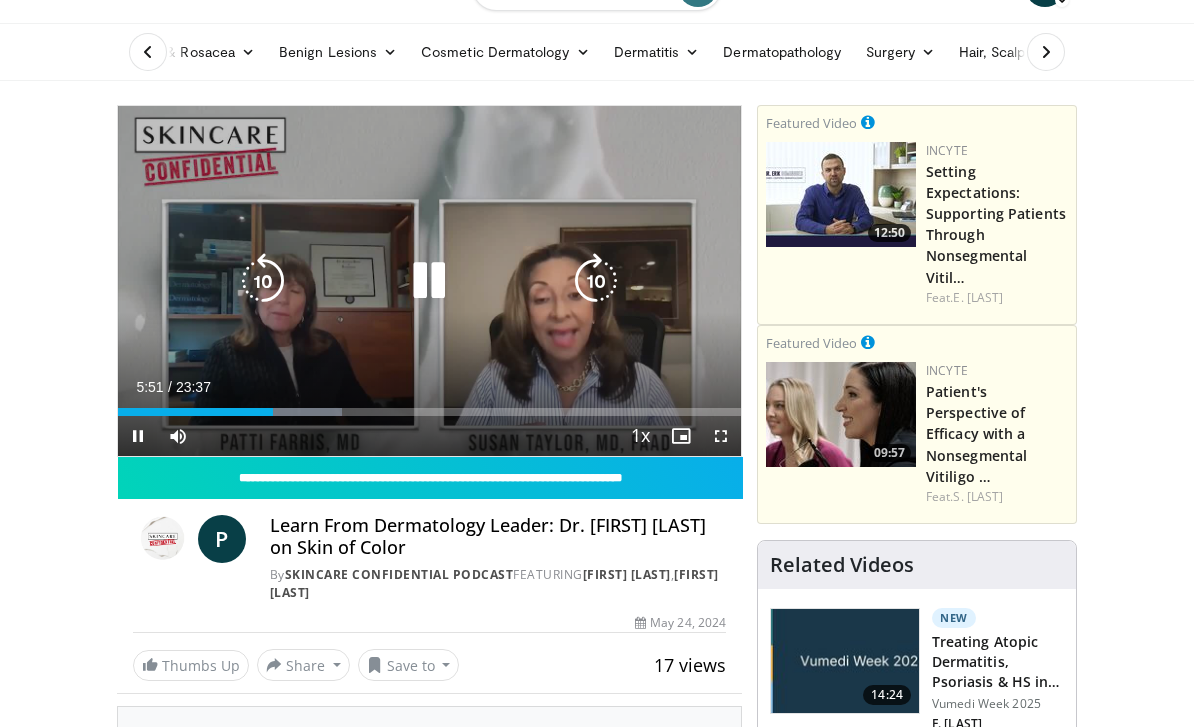 click at bounding box center (263, 281) 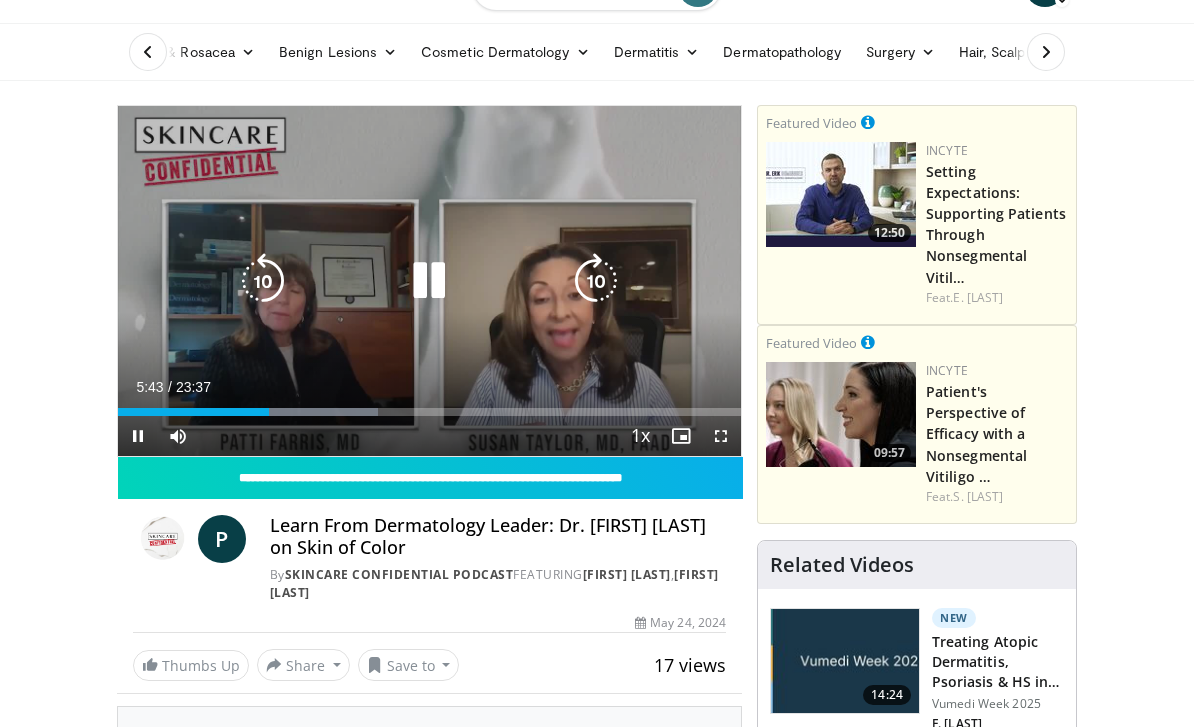 click at bounding box center [263, 281] 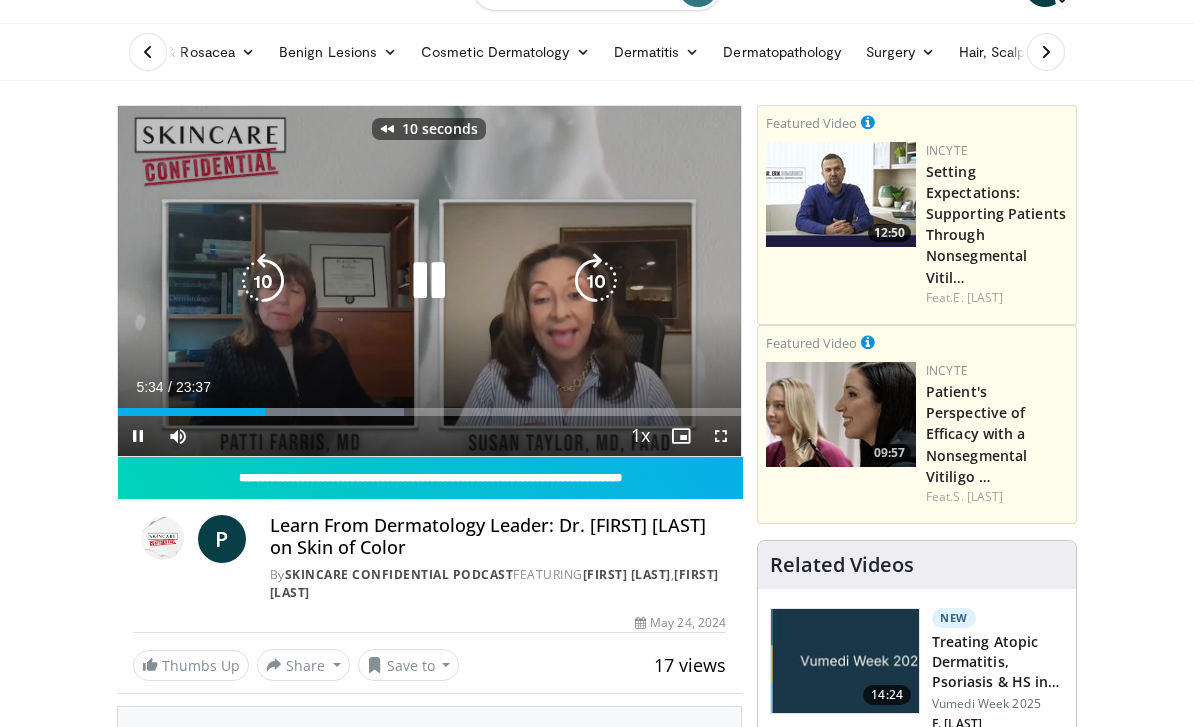 click at bounding box center (263, 281) 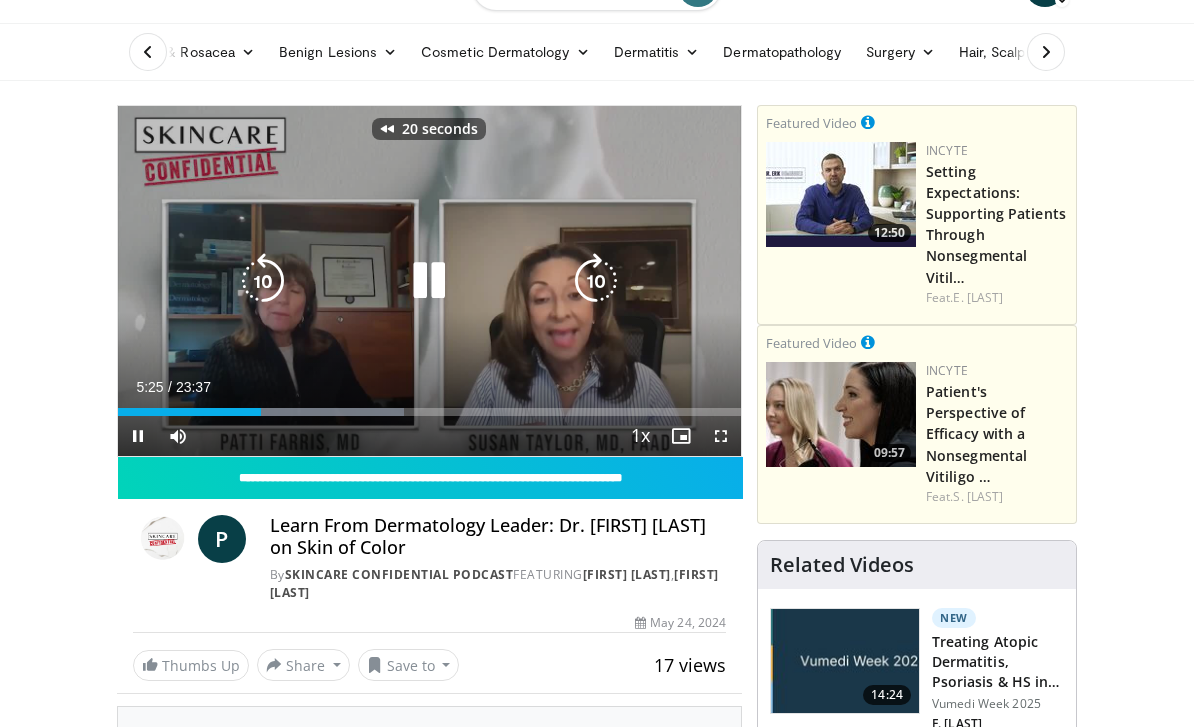 click at bounding box center [263, 281] 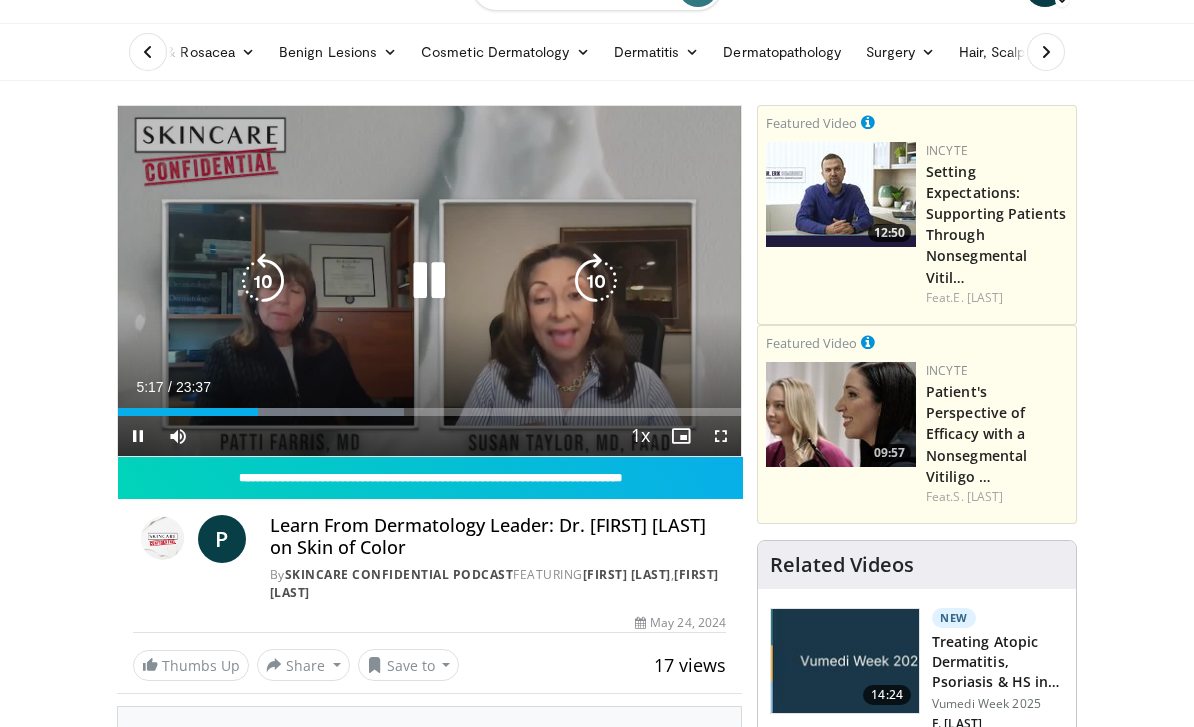click at bounding box center [263, 281] 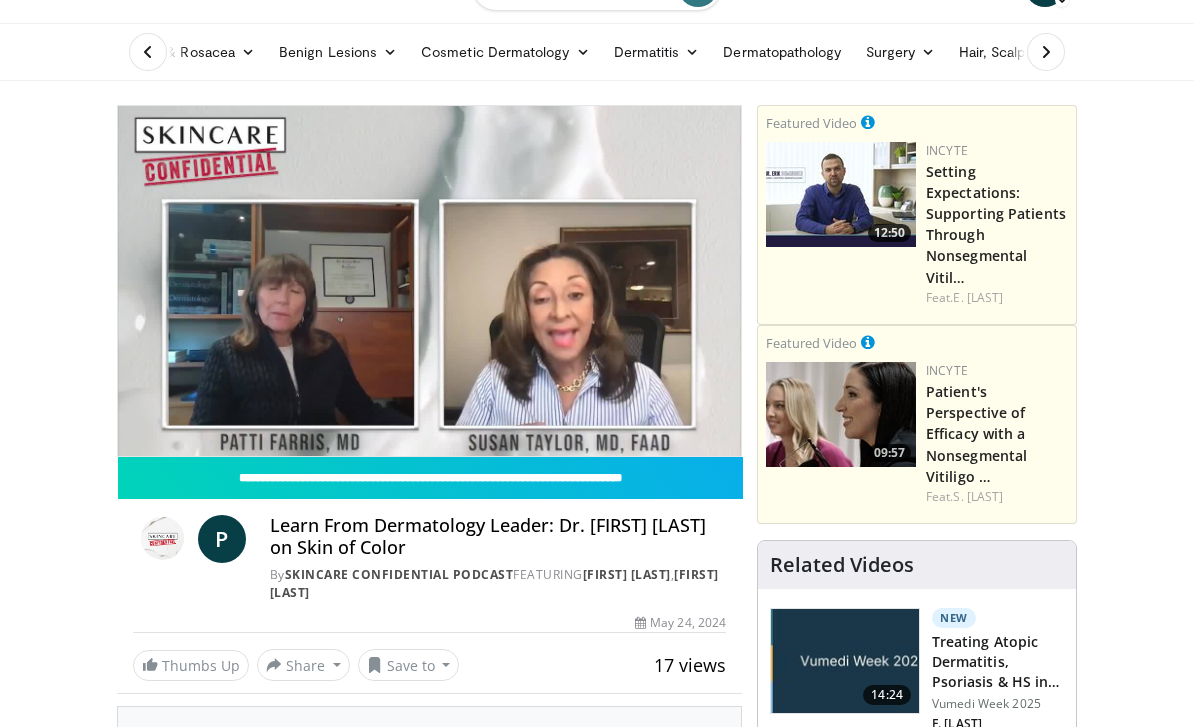 click on "10 seconds
Tap to unmute" at bounding box center (429, 281) 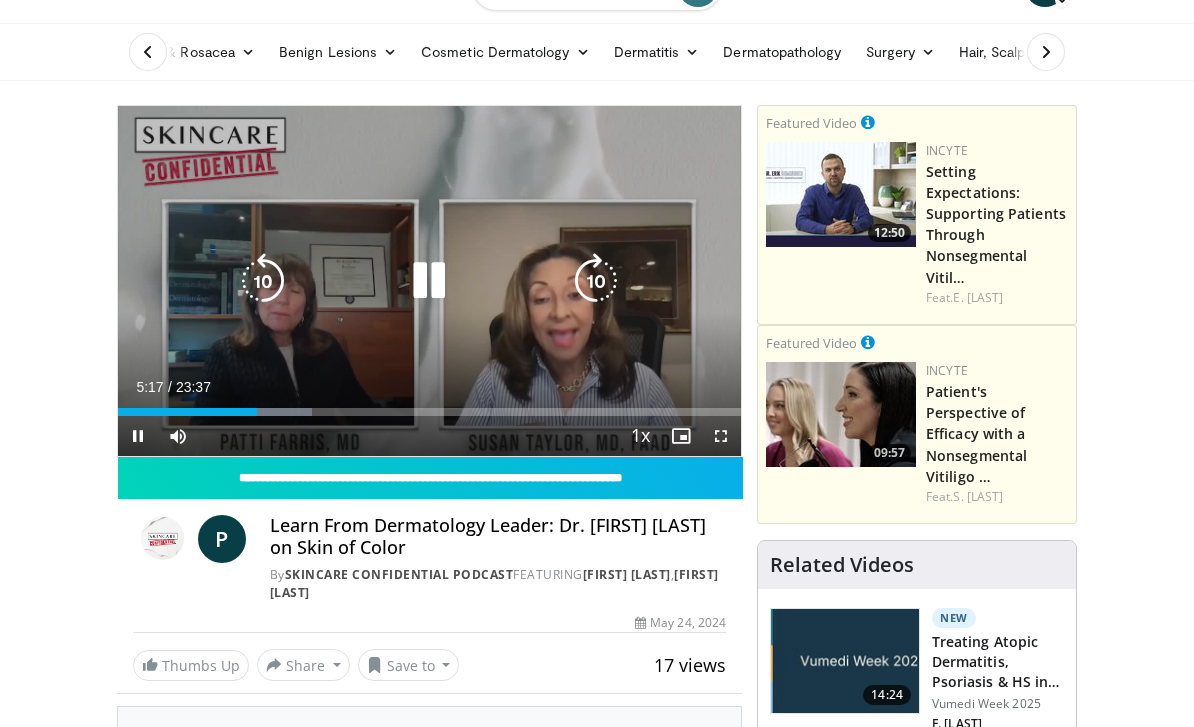 click at bounding box center [429, 281] 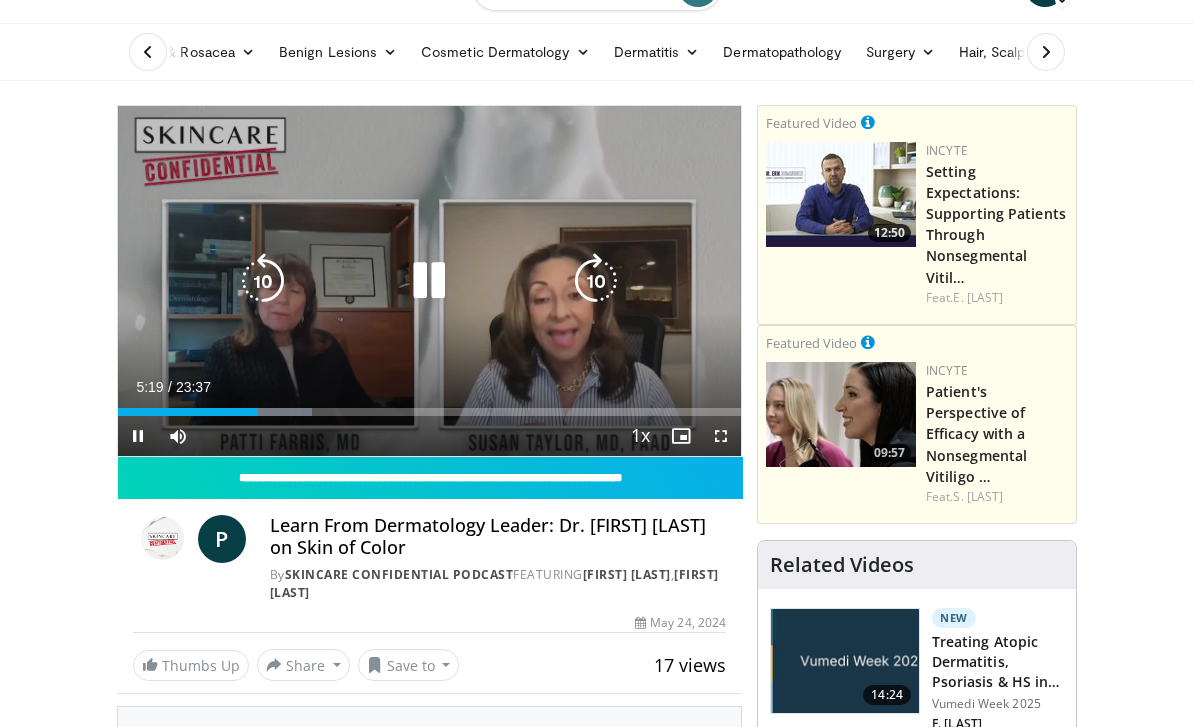 click at bounding box center (263, 281) 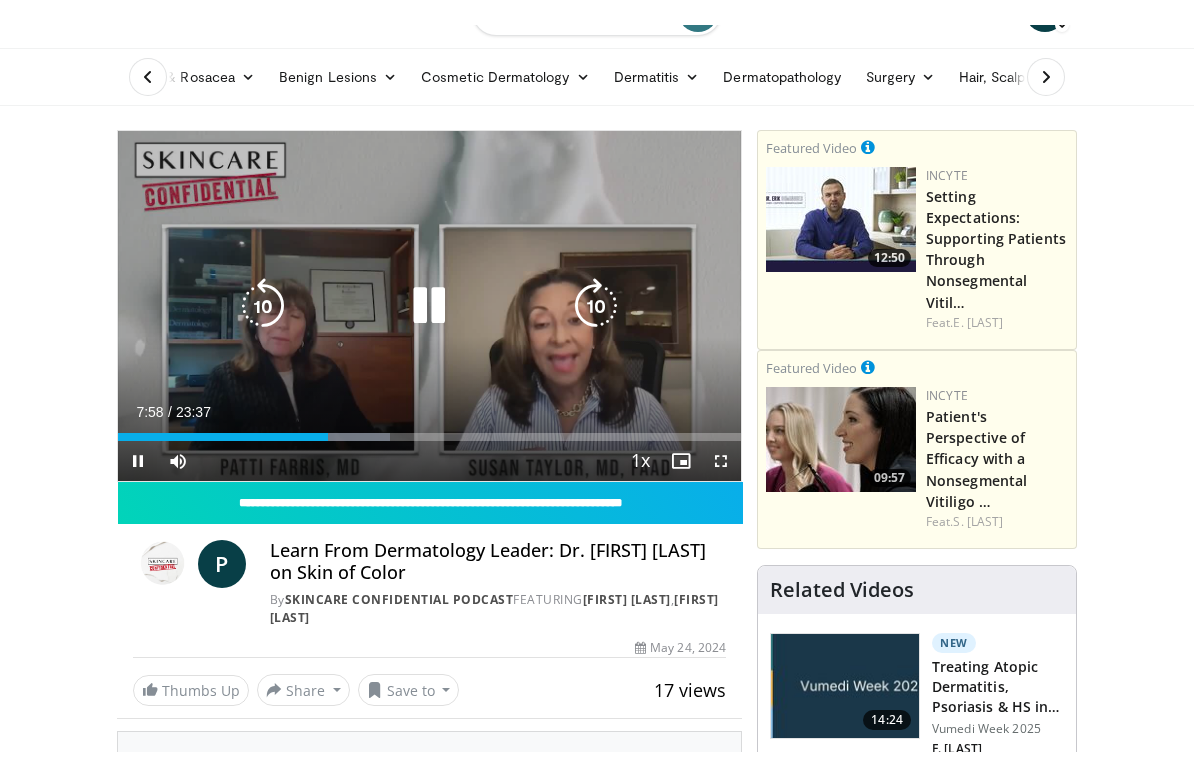 scroll, scrollTop: 24, scrollLeft: 0, axis: vertical 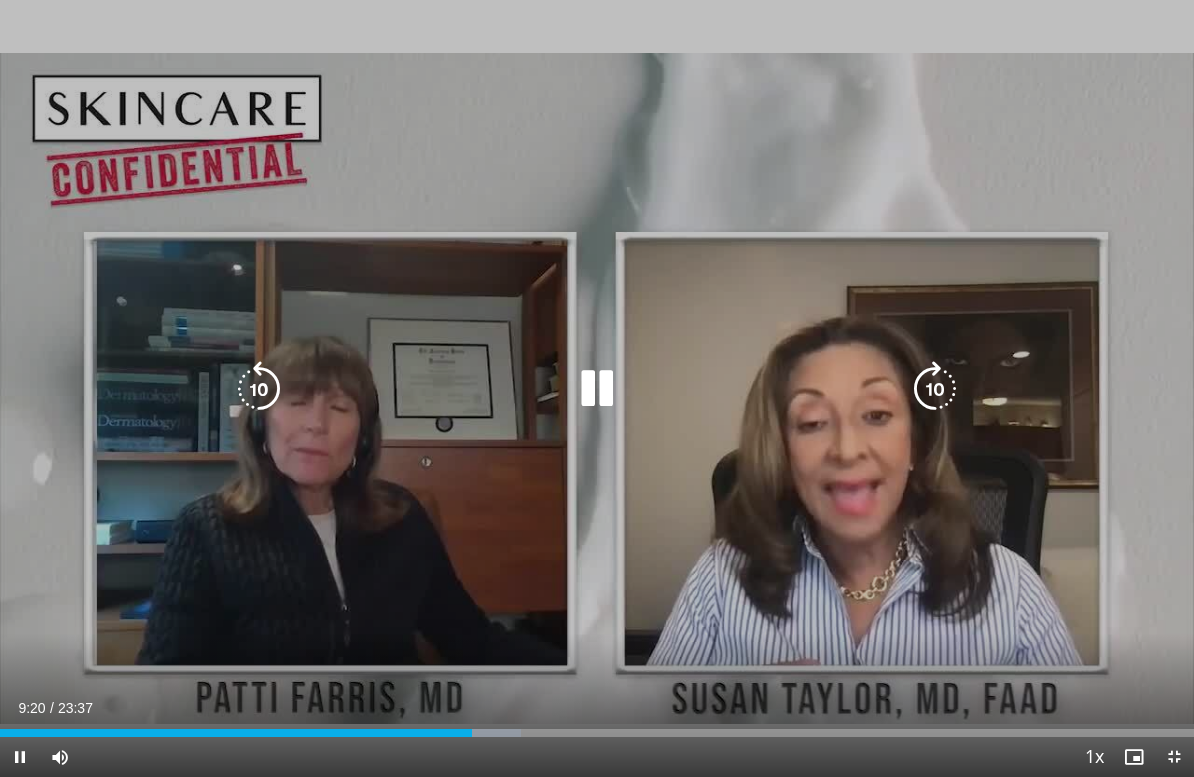 click at bounding box center (597, 389) 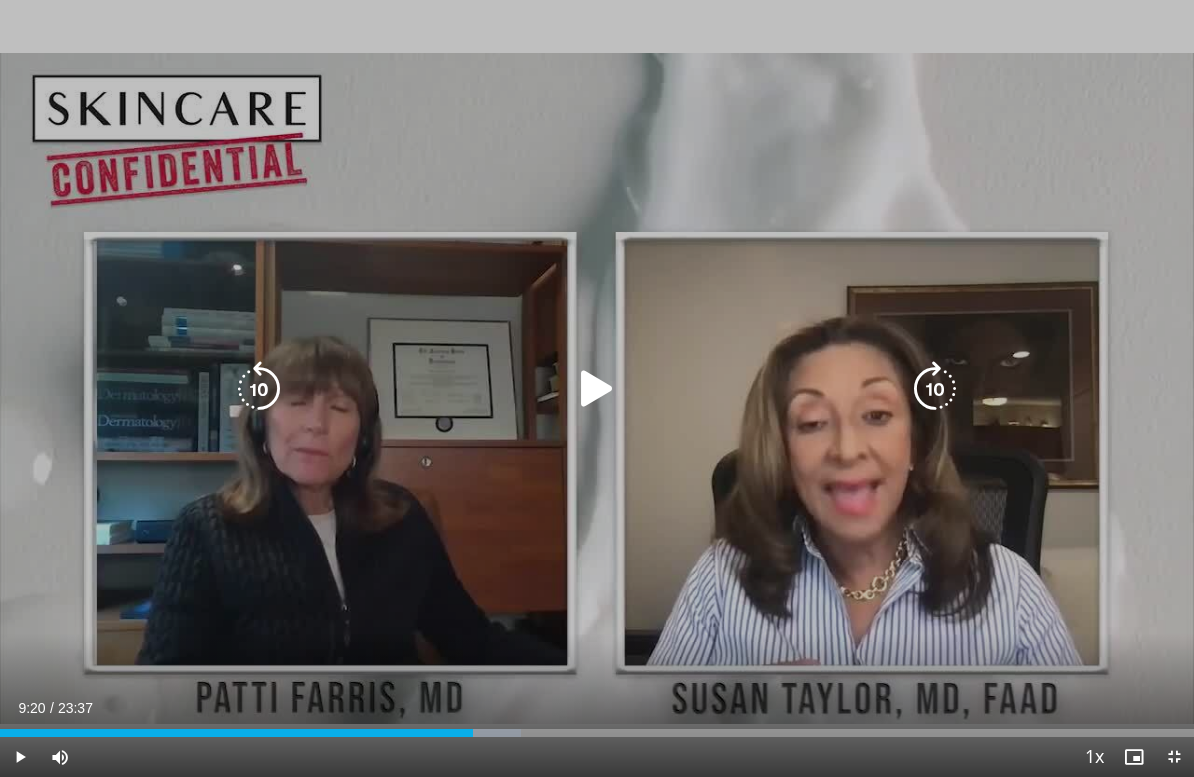 click at bounding box center [597, 389] 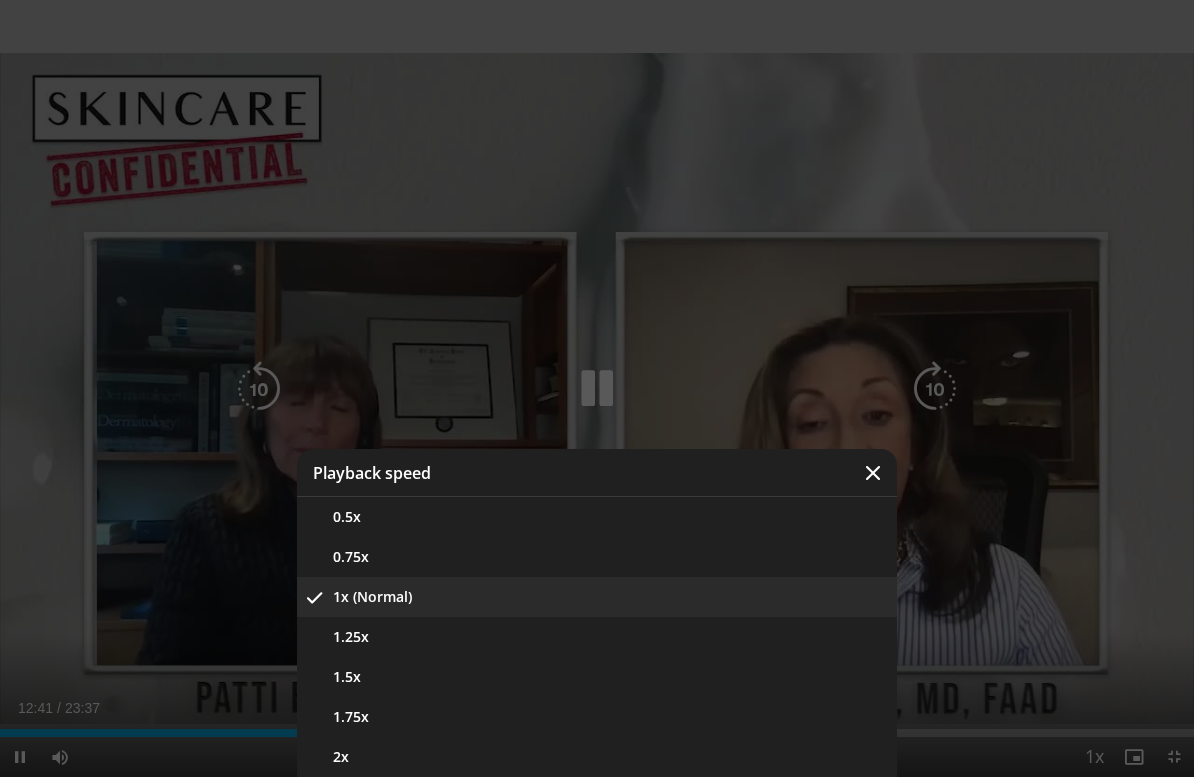 click on "1.25x" at bounding box center (597, 637) 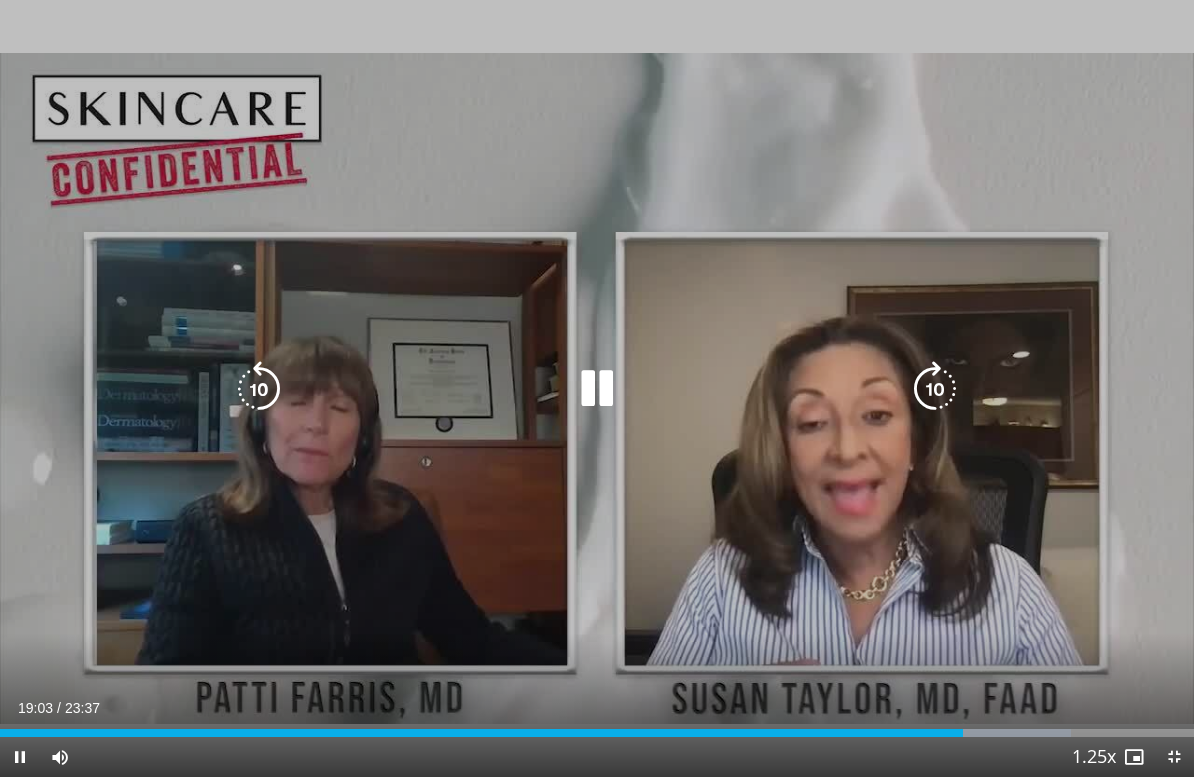 click at bounding box center [259, 389] 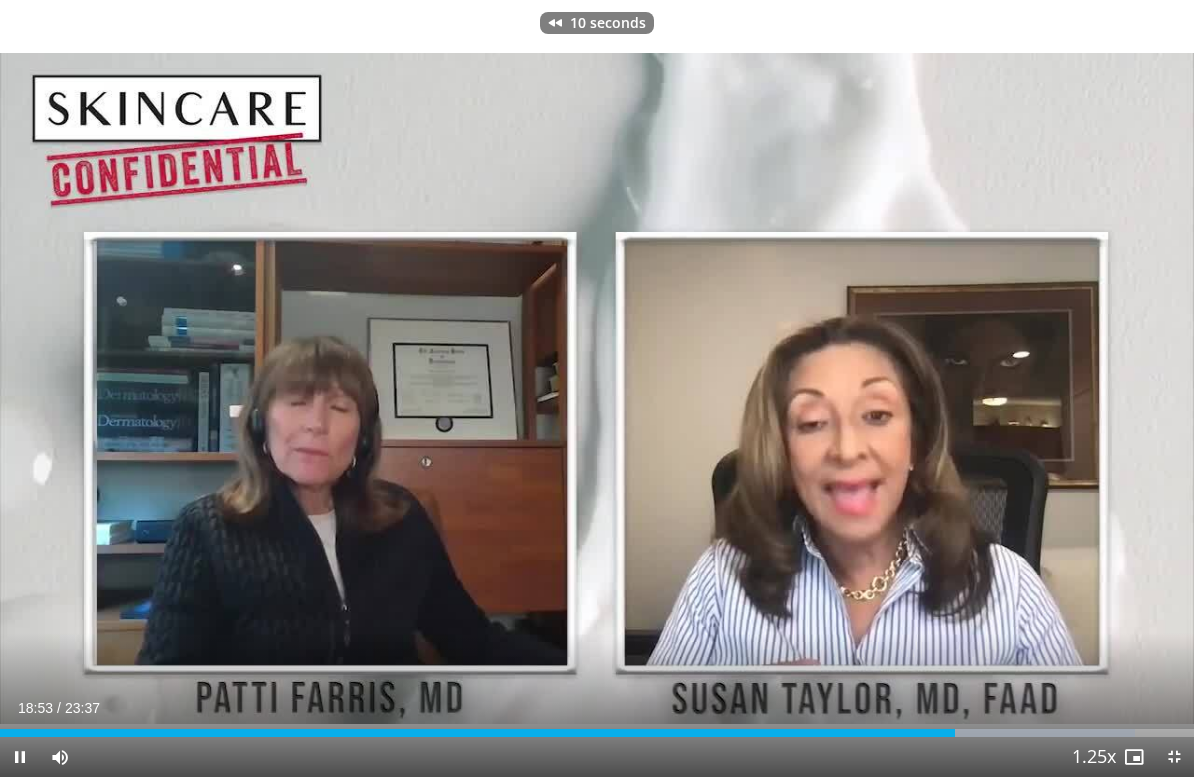 click on "10 seconds
Tap to unmute" at bounding box center (597, 388) 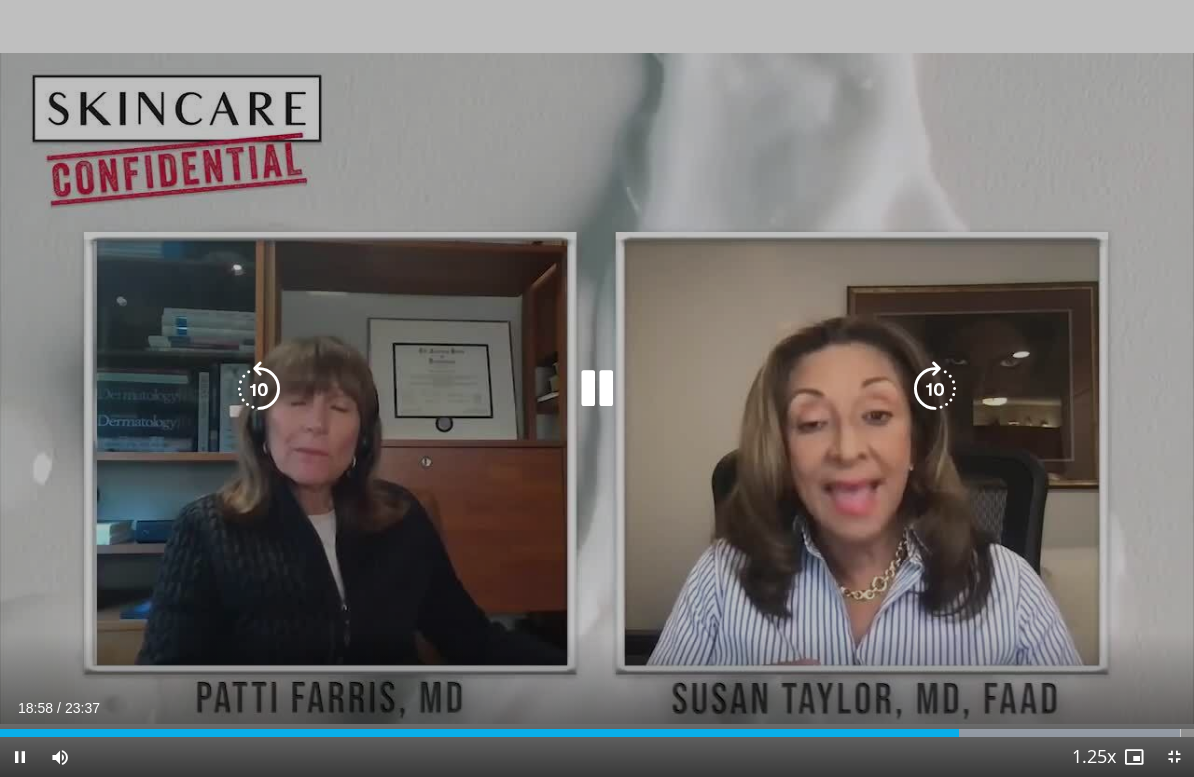 click at bounding box center [259, 389] 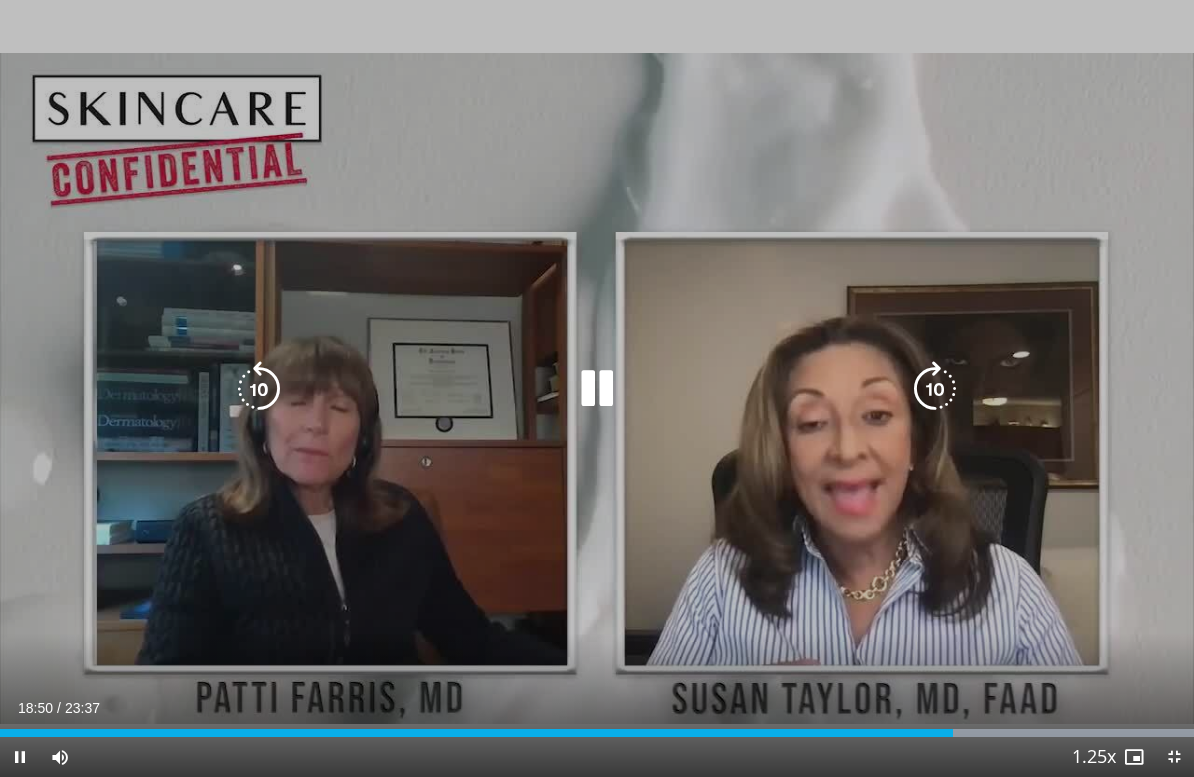 click at bounding box center [259, 389] 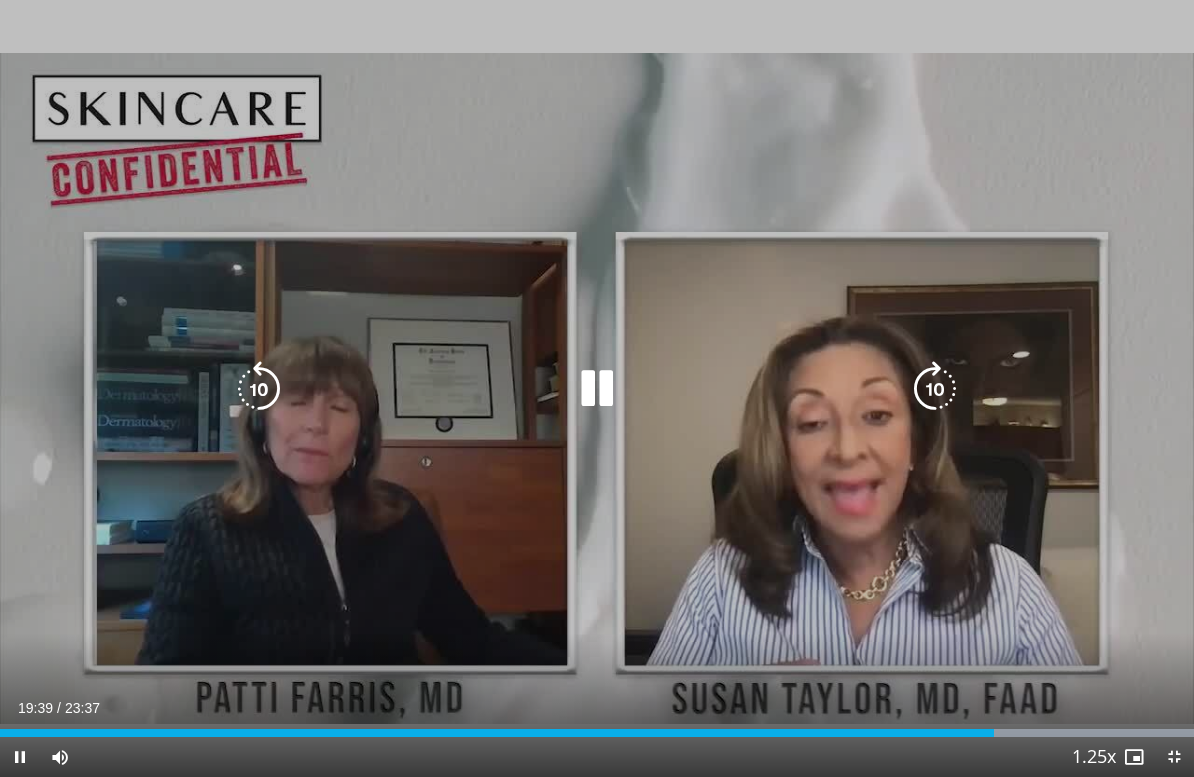click at bounding box center (597, 389) 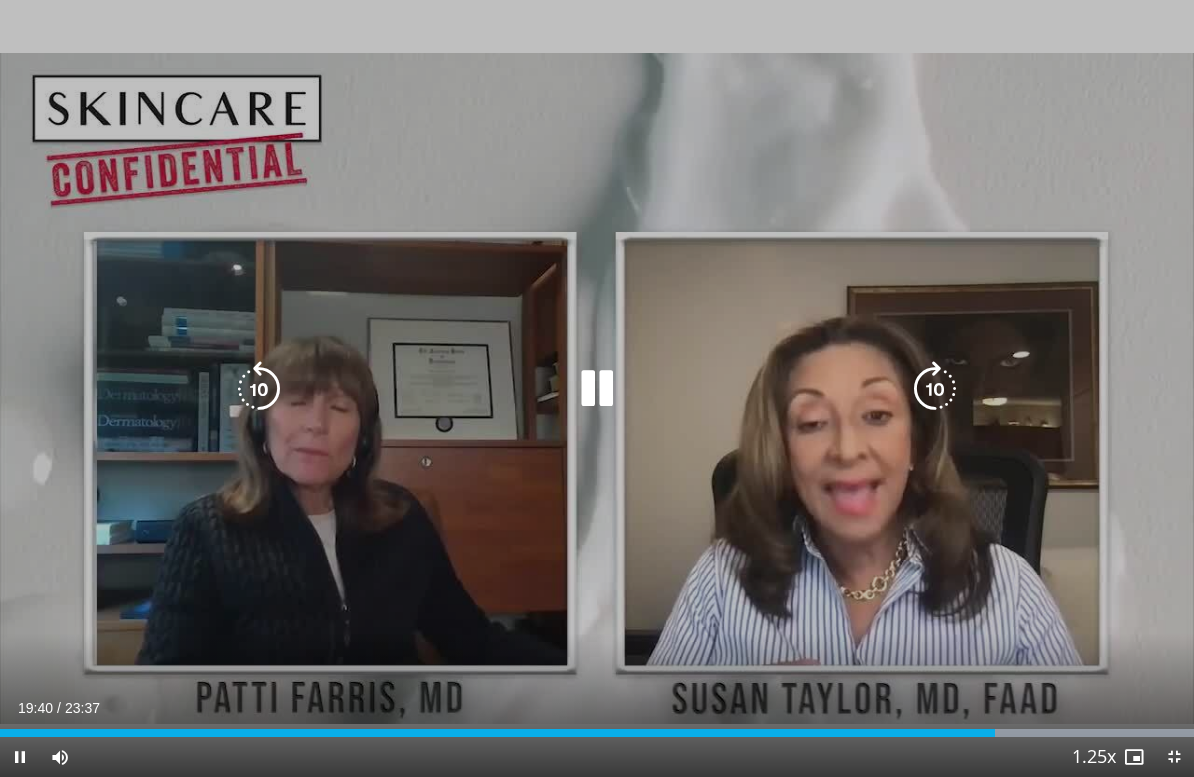click at bounding box center [597, 389] 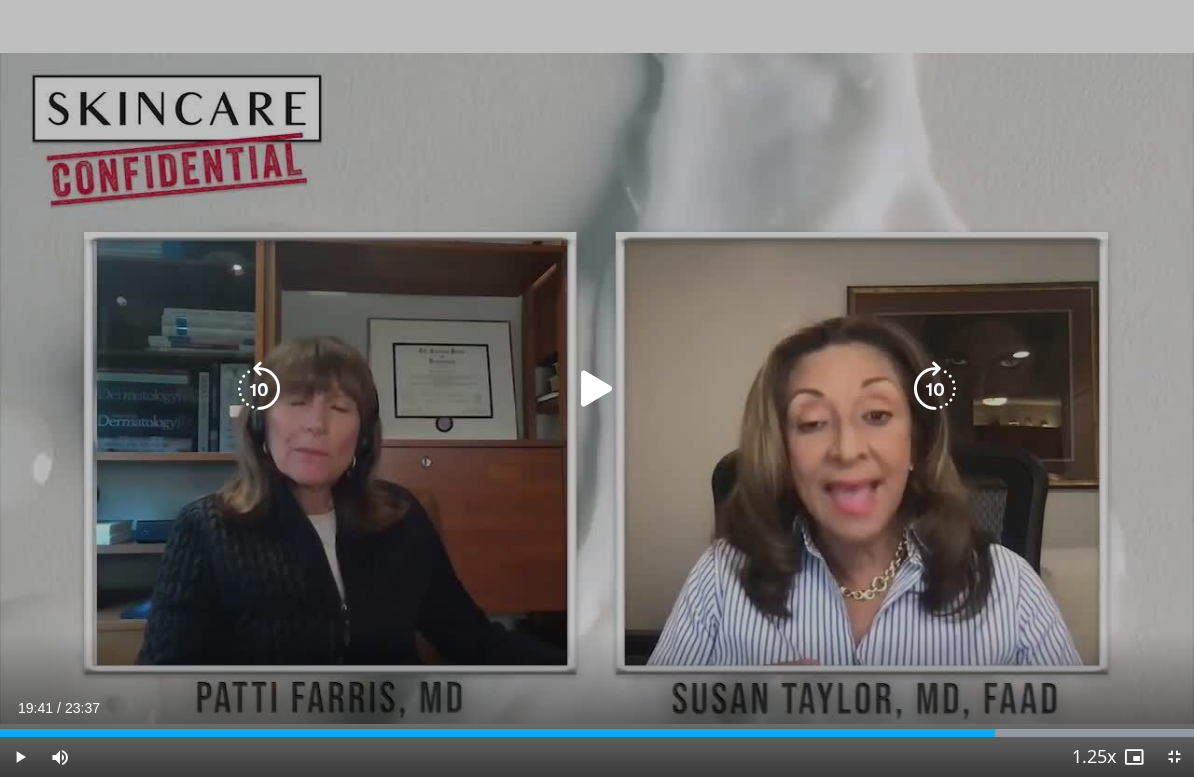 click at bounding box center [597, 389] 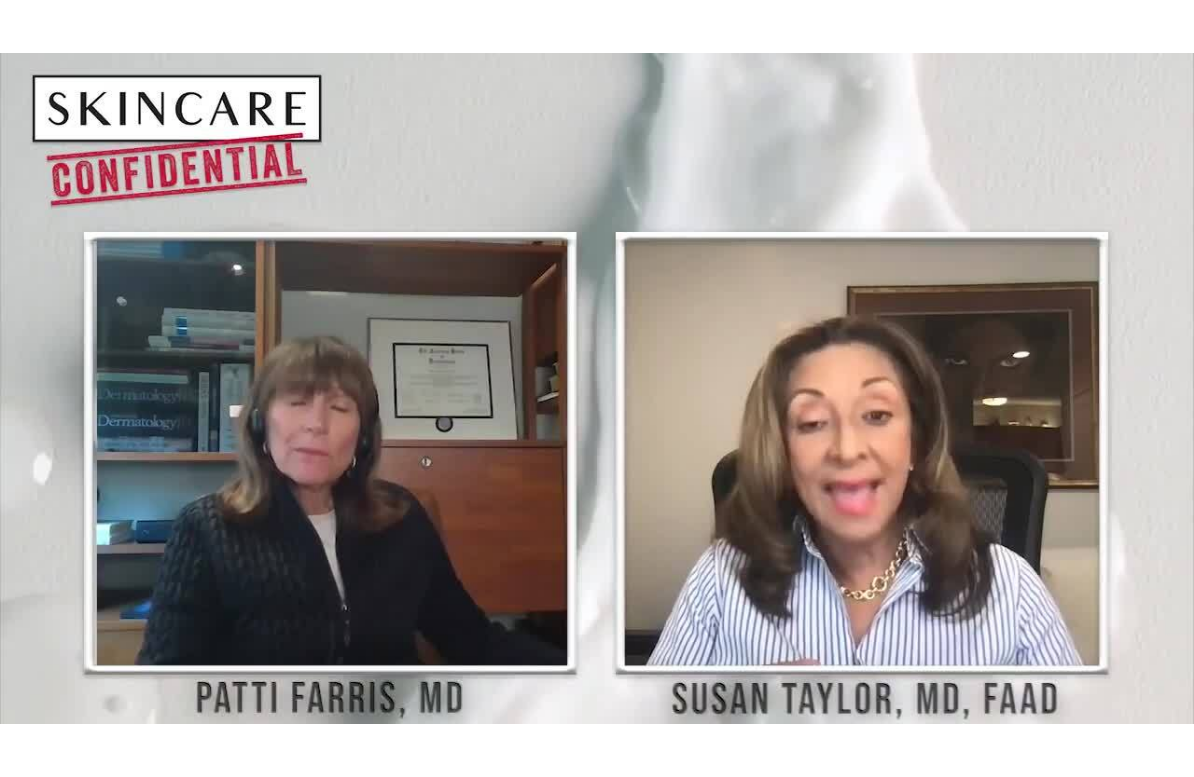 click on "10 seconds
Tap to unmute" at bounding box center (597, 388) 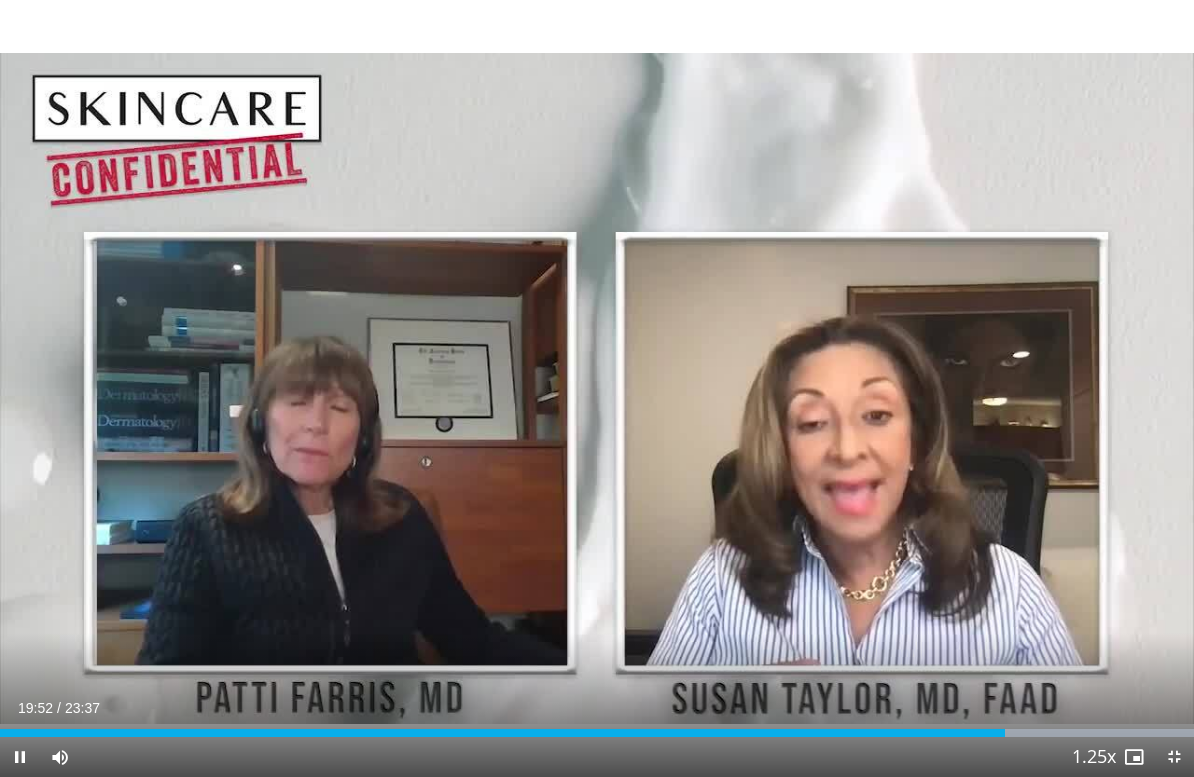 click on "10 seconds
Tap to unmute" at bounding box center [597, 388] 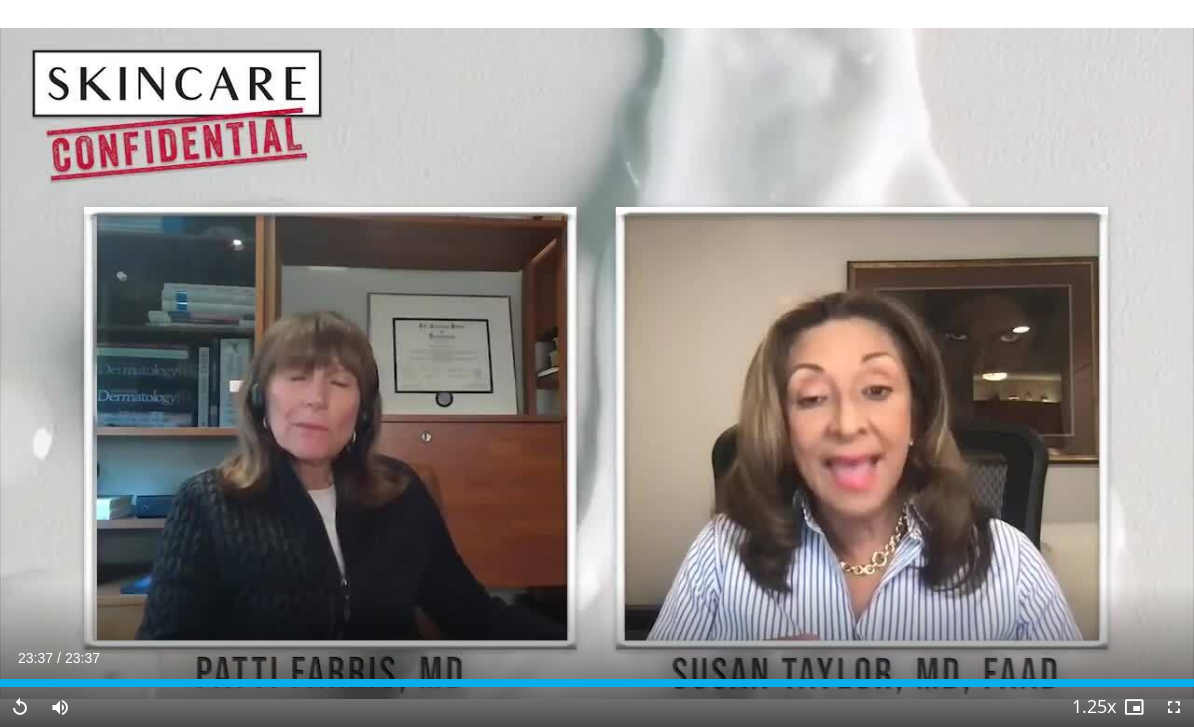 scroll, scrollTop: 47, scrollLeft: 0, axis: vertical 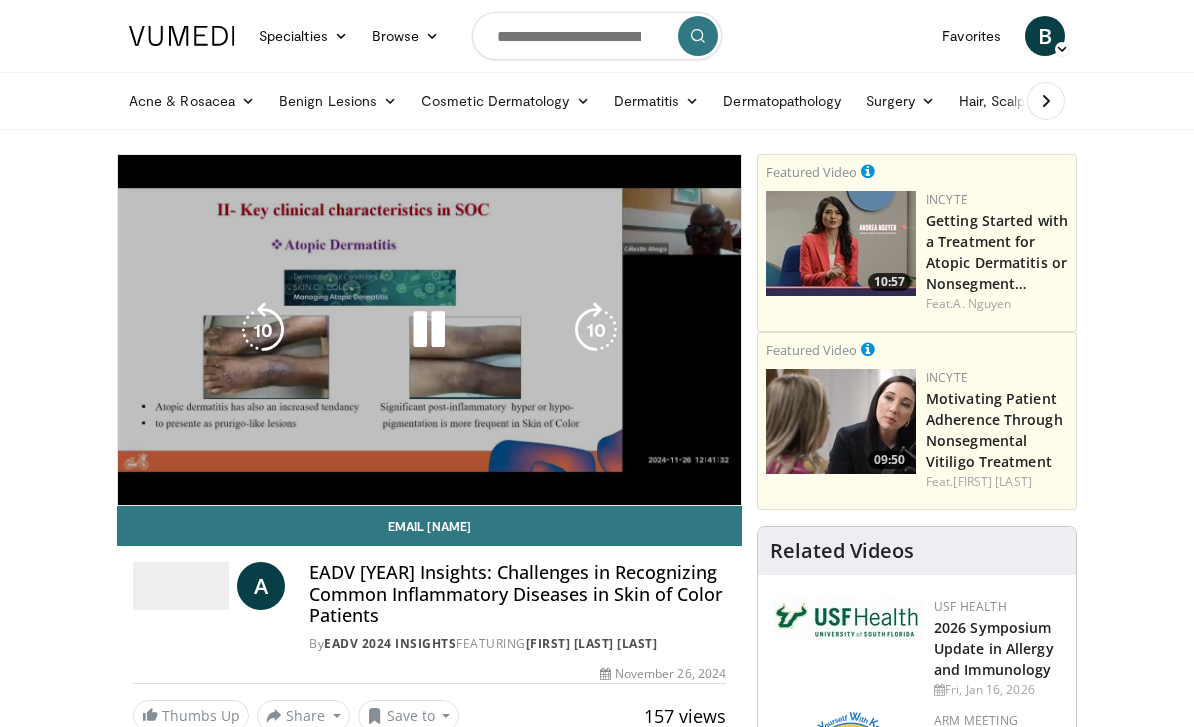 click on "10 seconds
Tap to unmute" at bounding box center [429, 330] 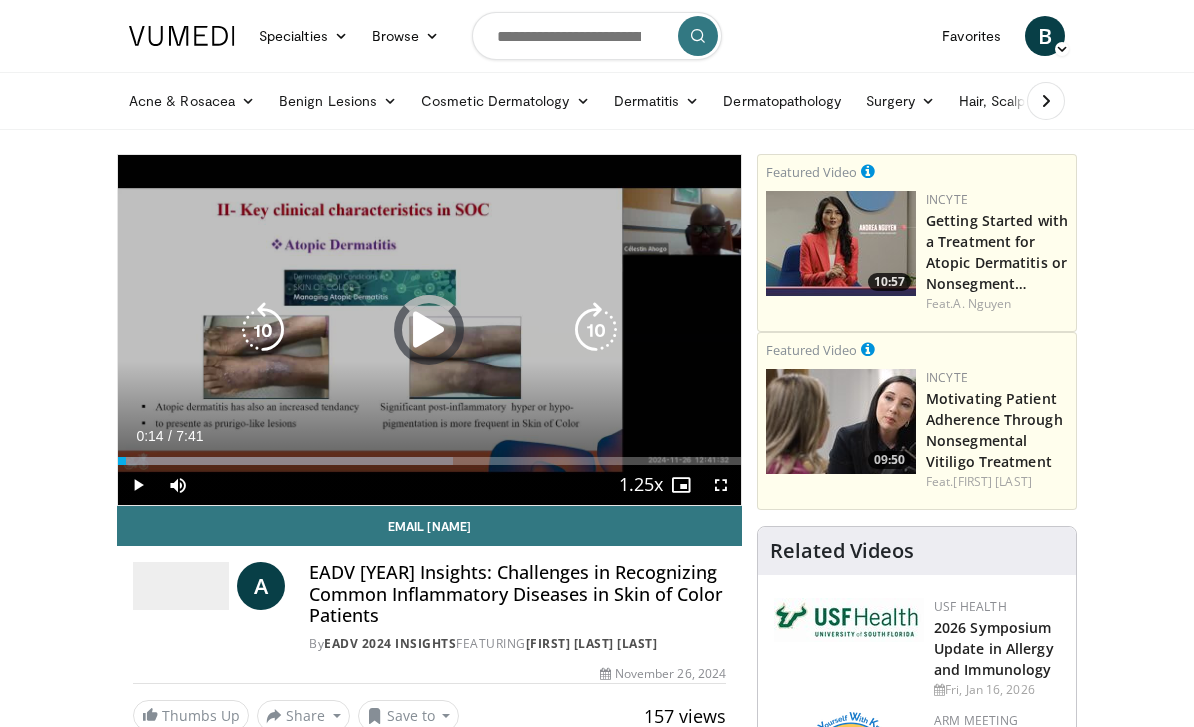 click at bounding box center [285, 461] 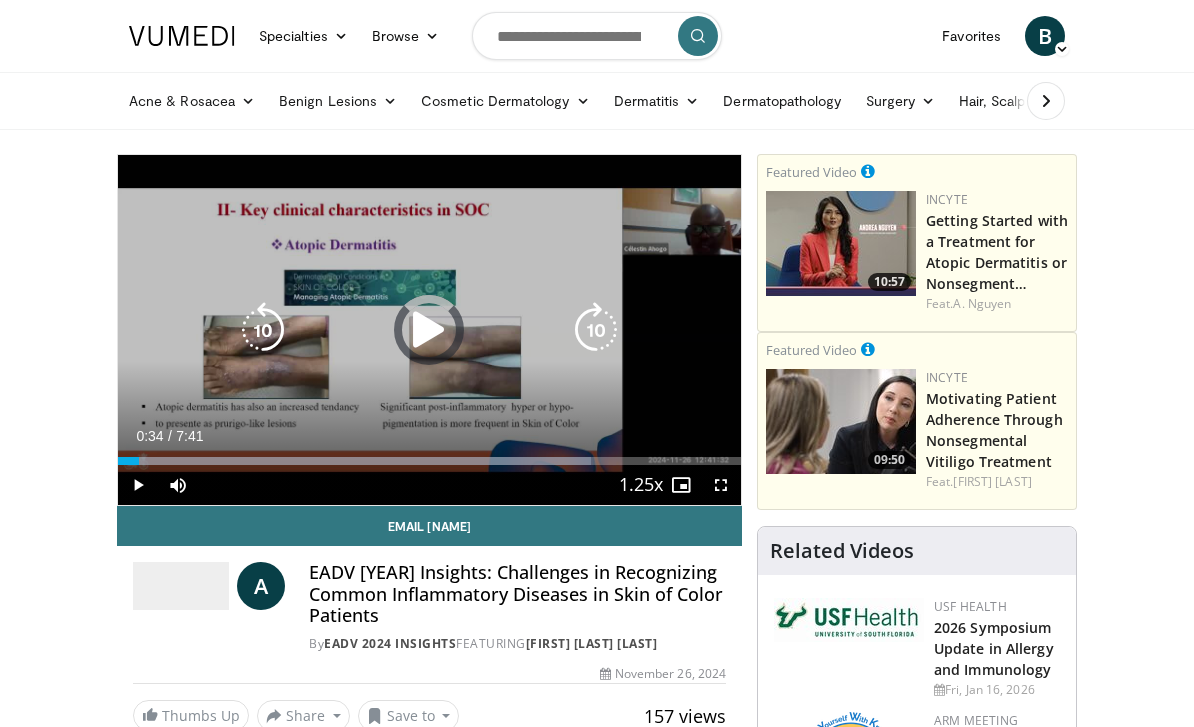 click at bounding box center [354, 461] 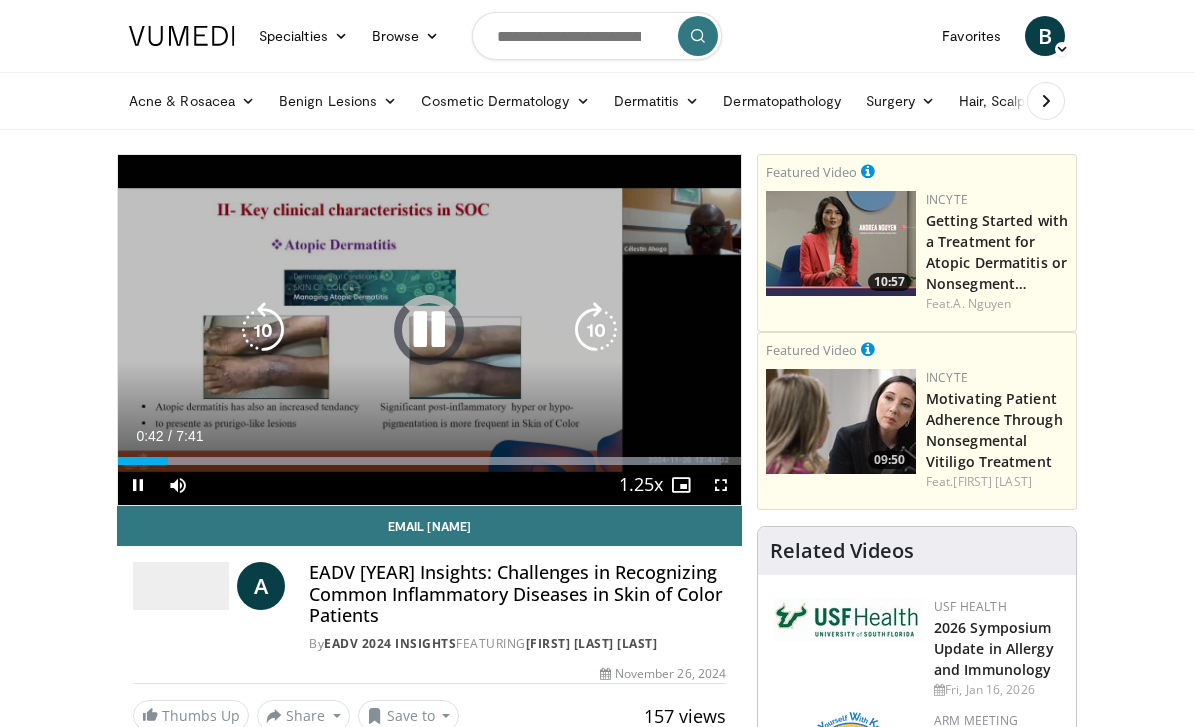 click at bounding box center (419, 461) 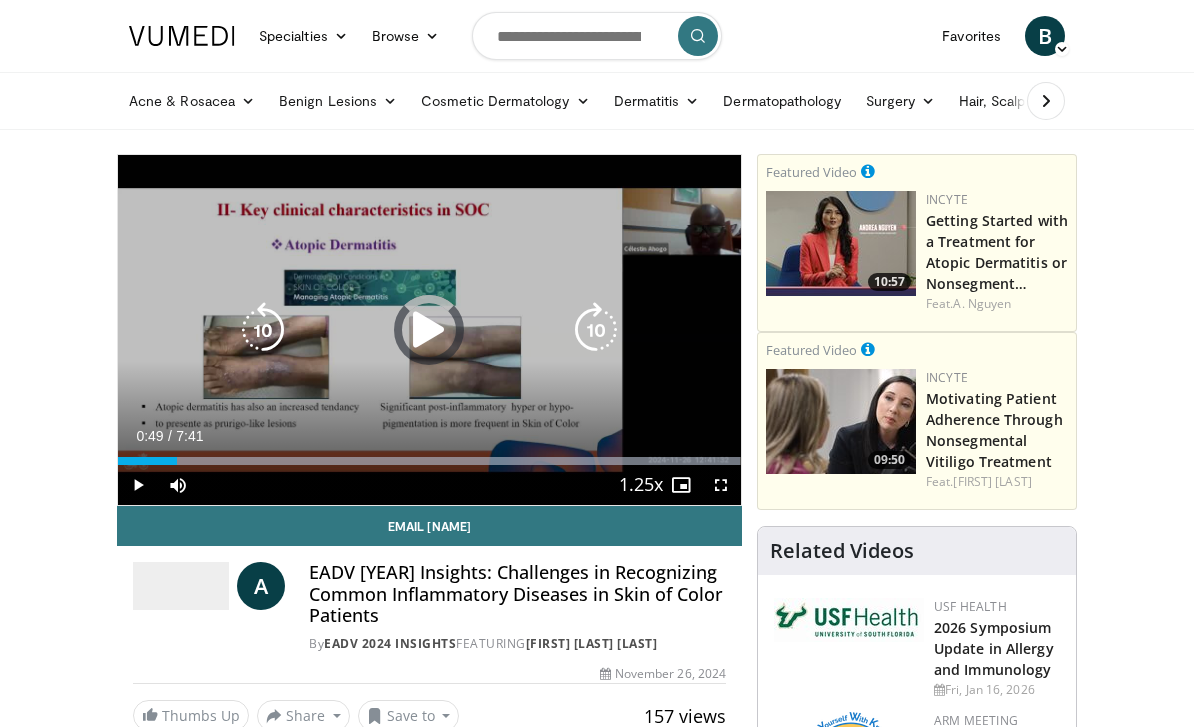 click at bounding box center (429, 461) 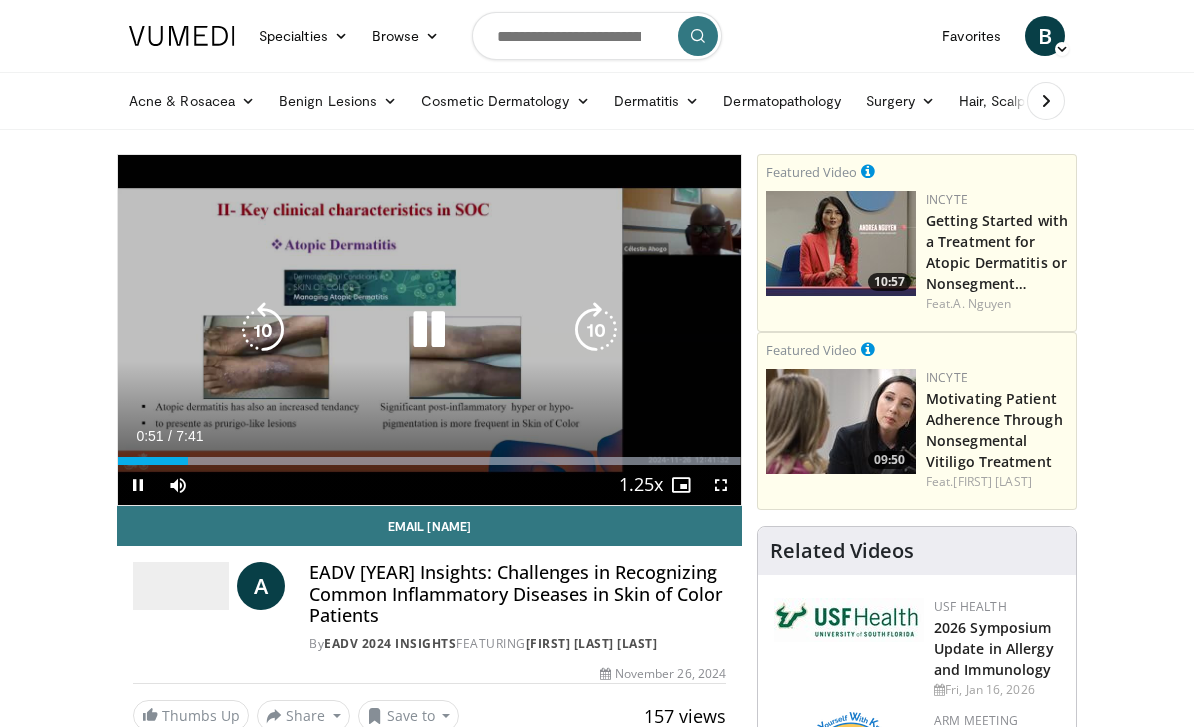 click at bounding box center (596, 330) 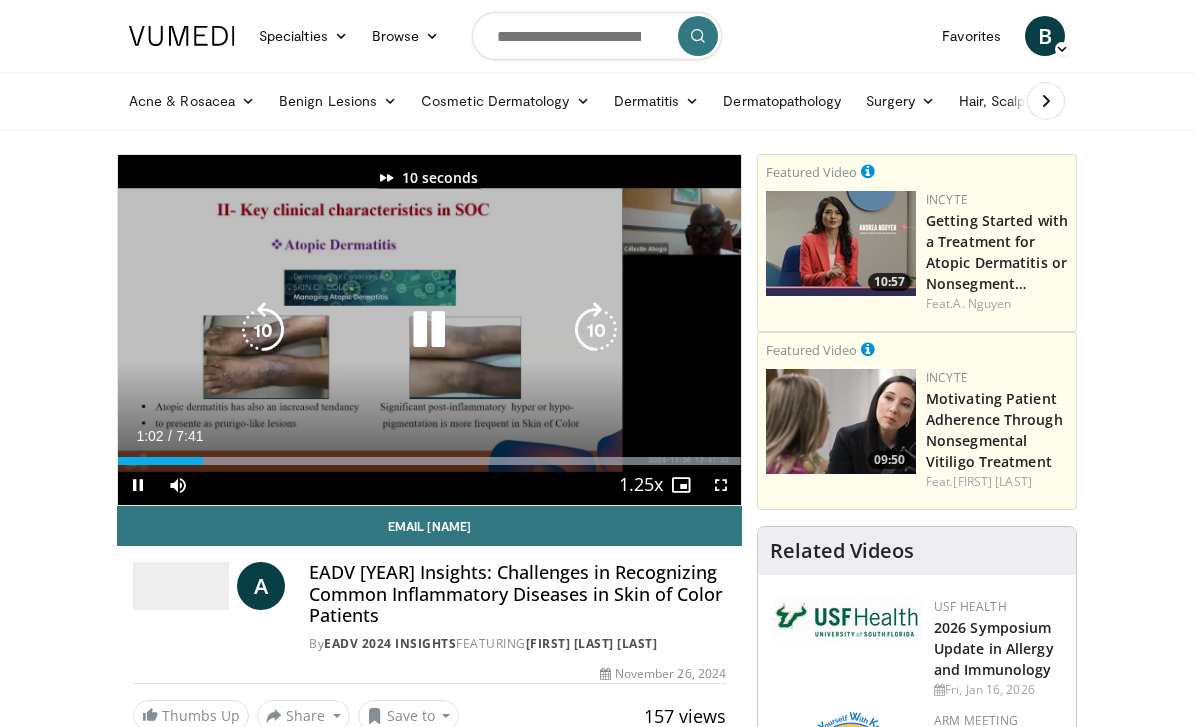 click at bounding box center [596, 330] 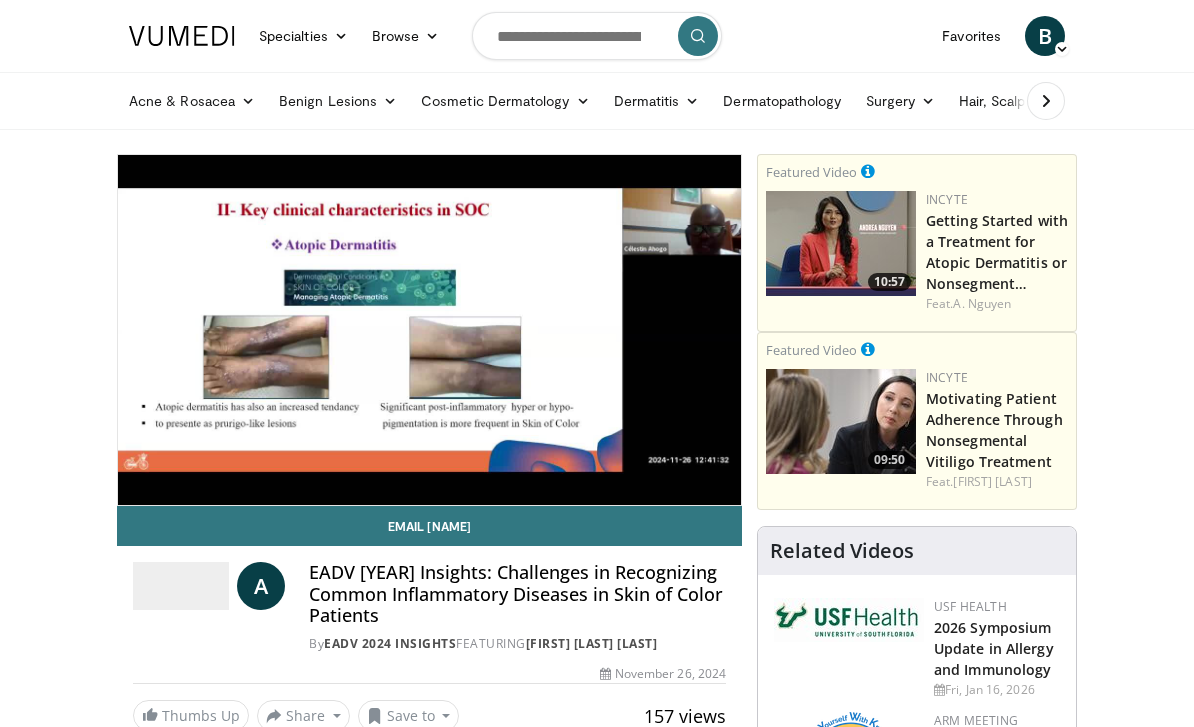 click at bounding box center [596, 330] 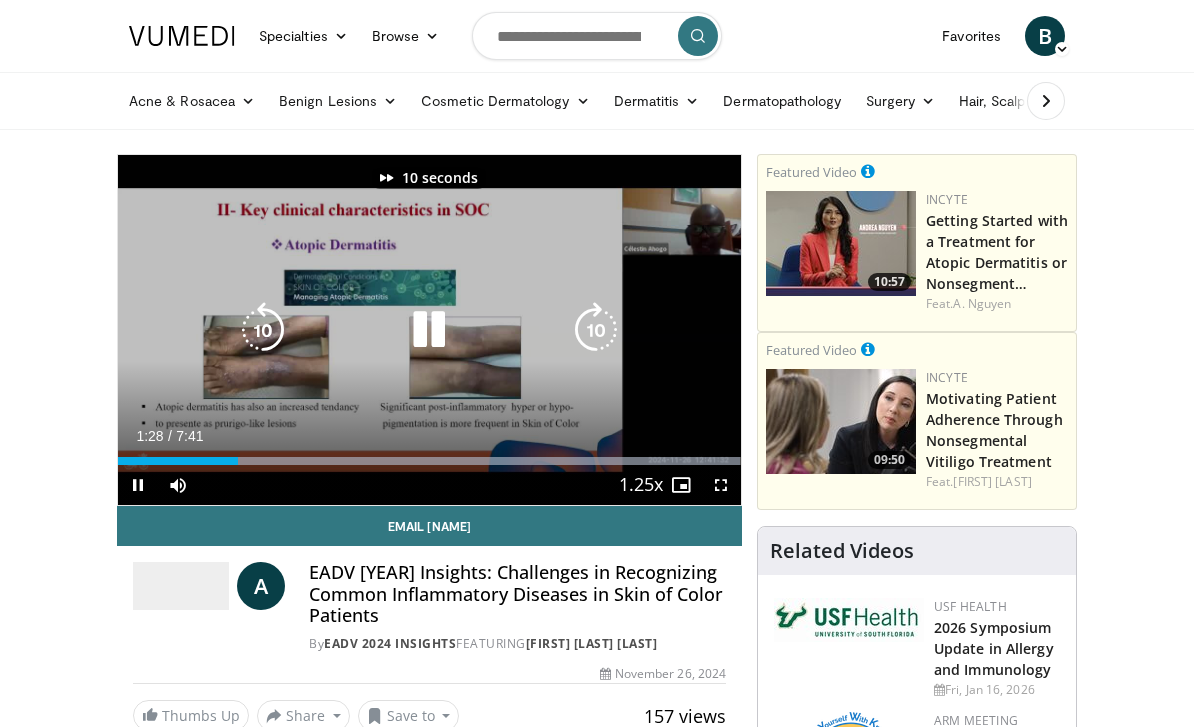 click at bounding box center (596, 330) 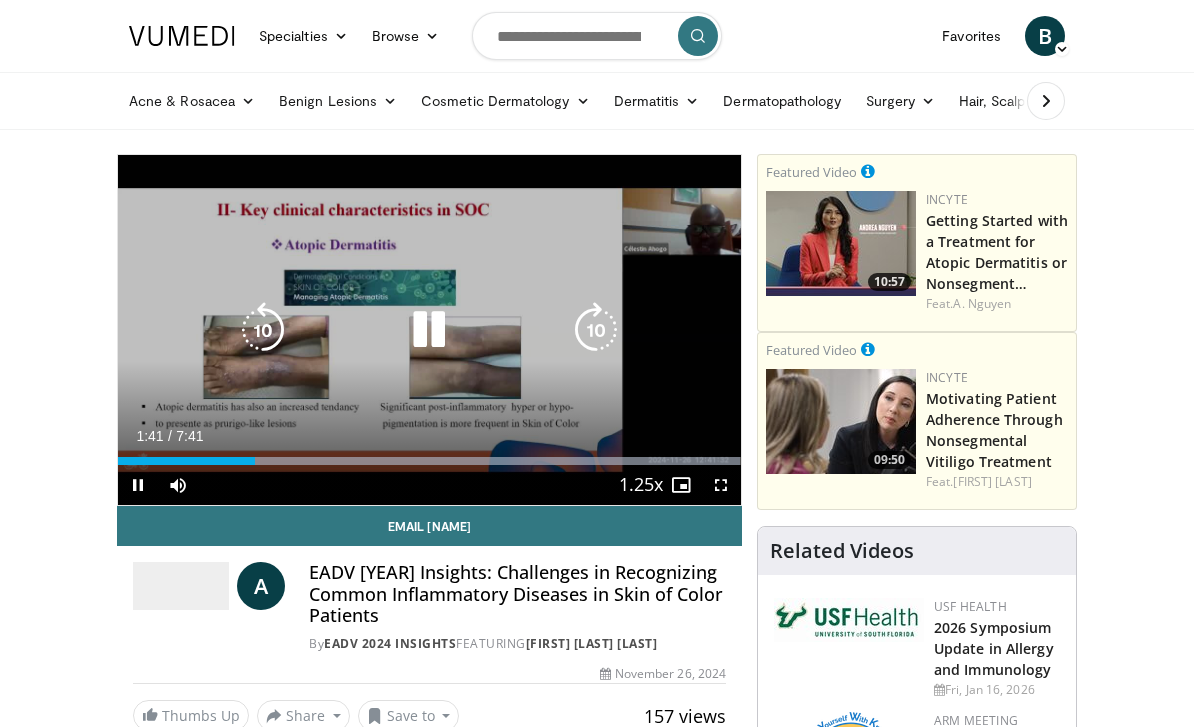 click at bounding box center [596, 330] 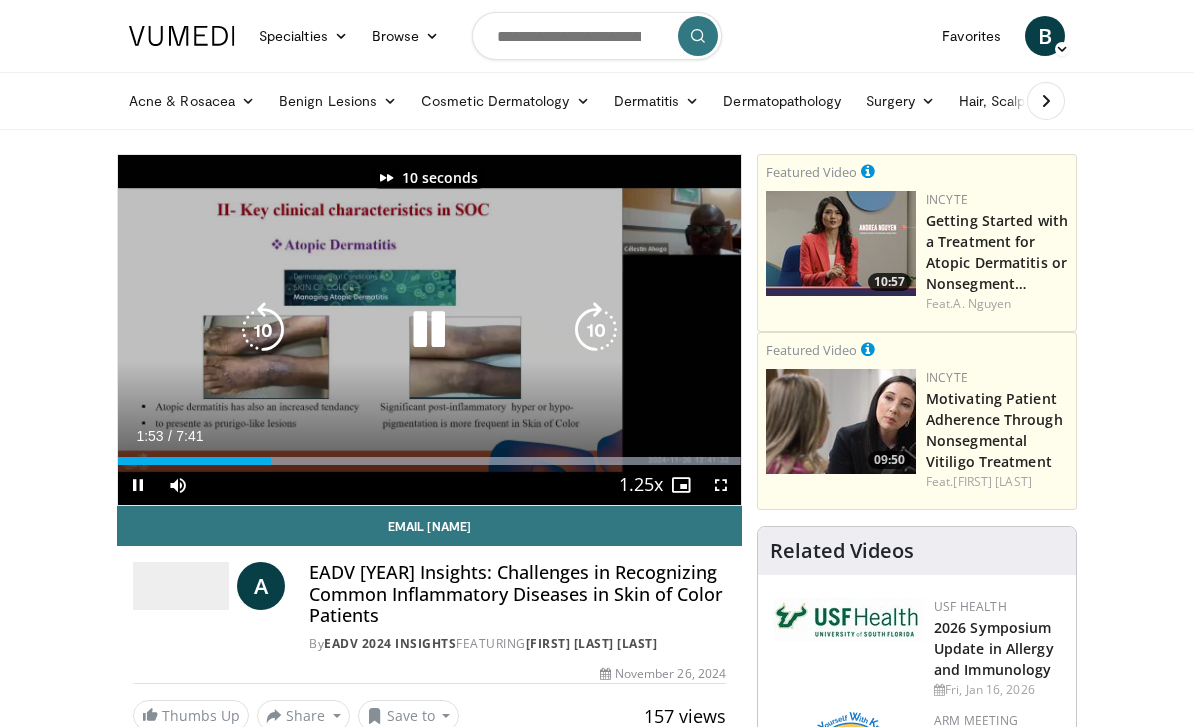 click at bounding box center (596, 330) 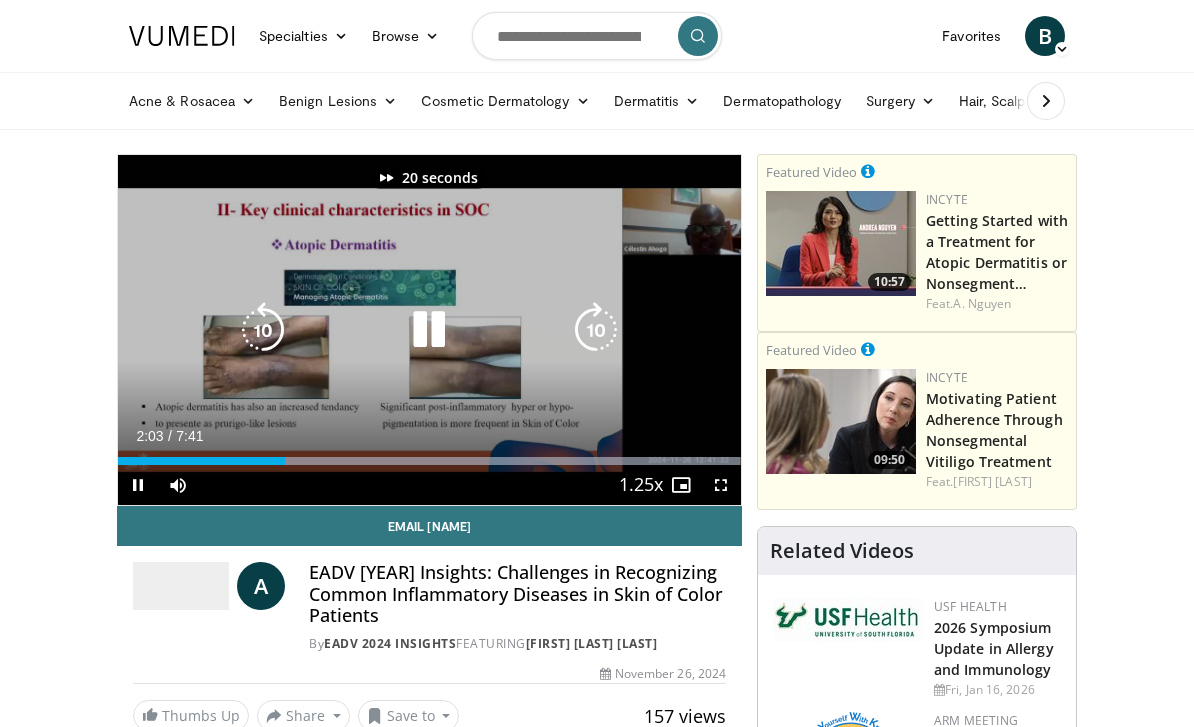 click at bounding box center [596, 330] 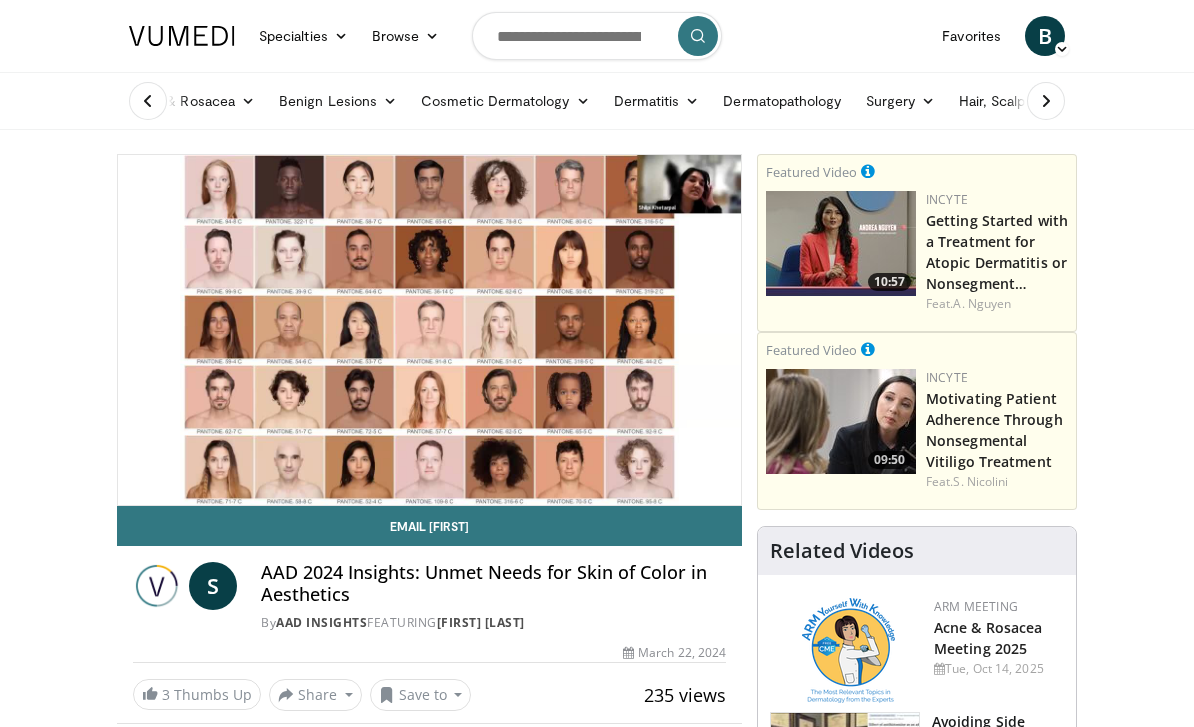 scroll, scrollTop: 0, scrollLeft: 0, axis: both 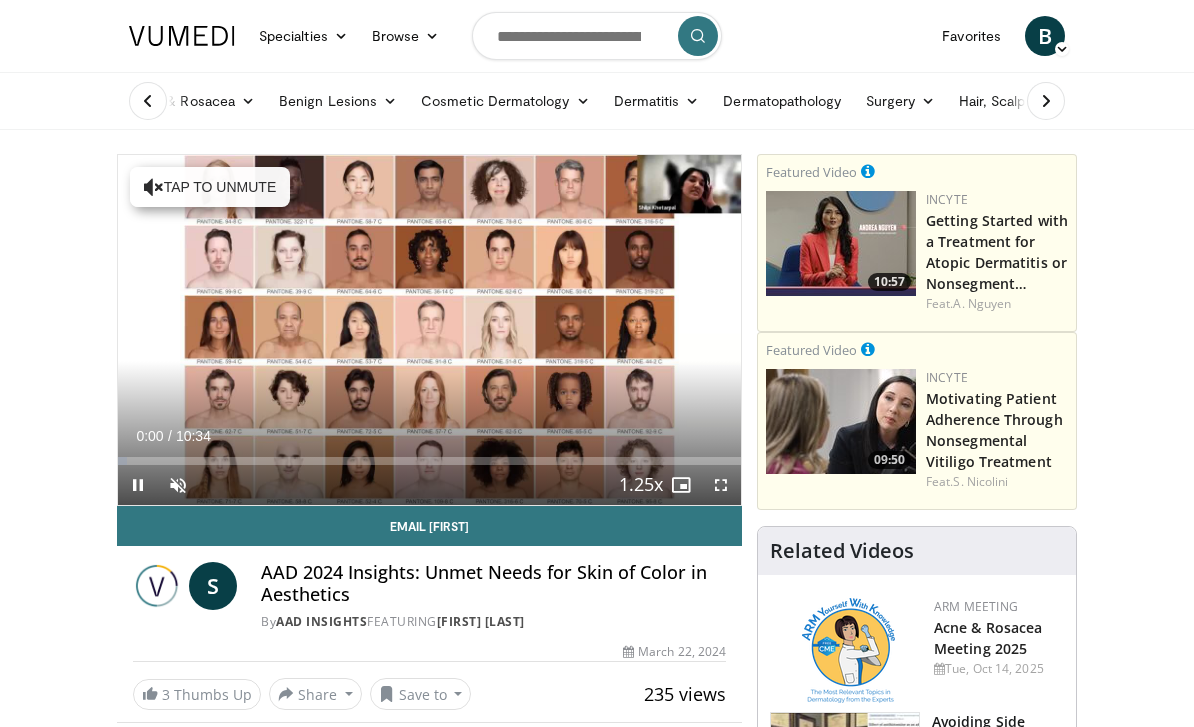click at bounding box center [178, 485] 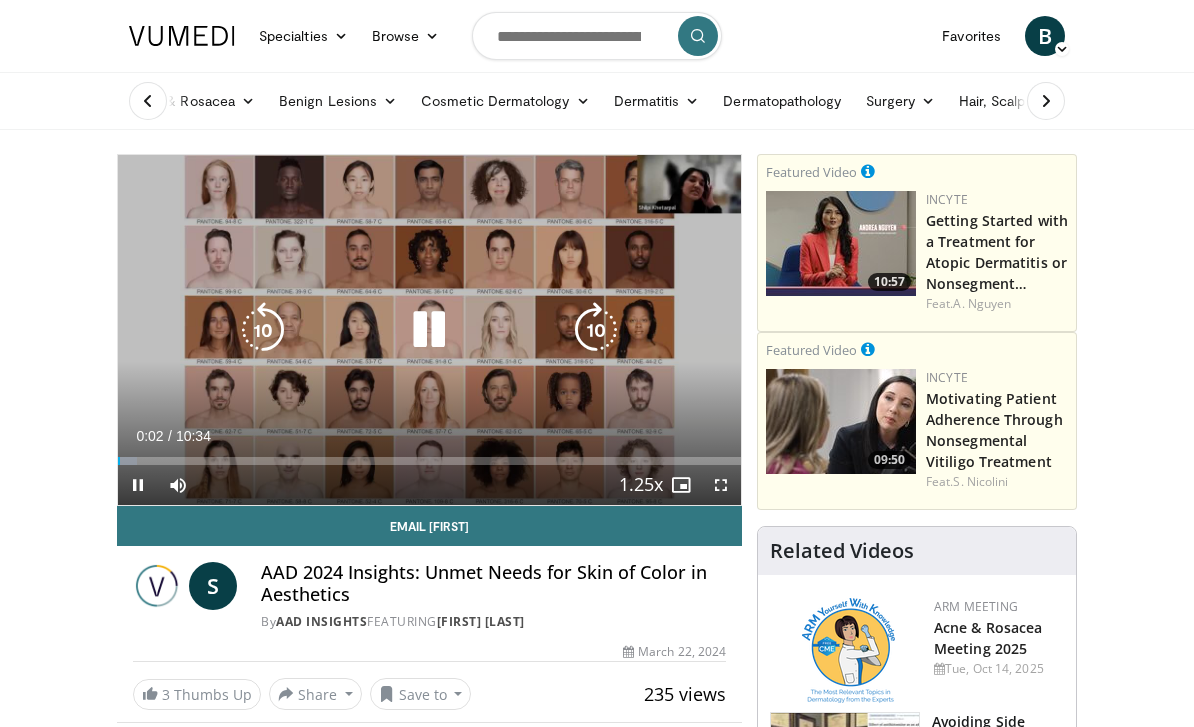 click at bounding box center (596, 330) 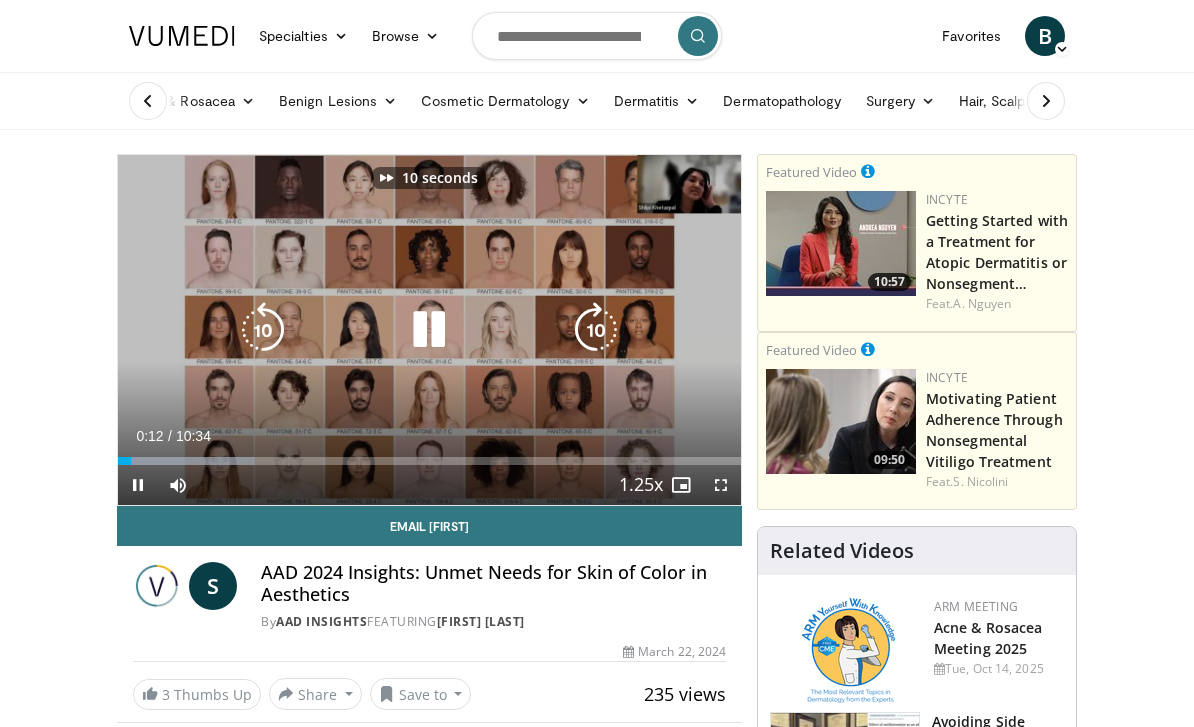click at bounding box center [596, 330] 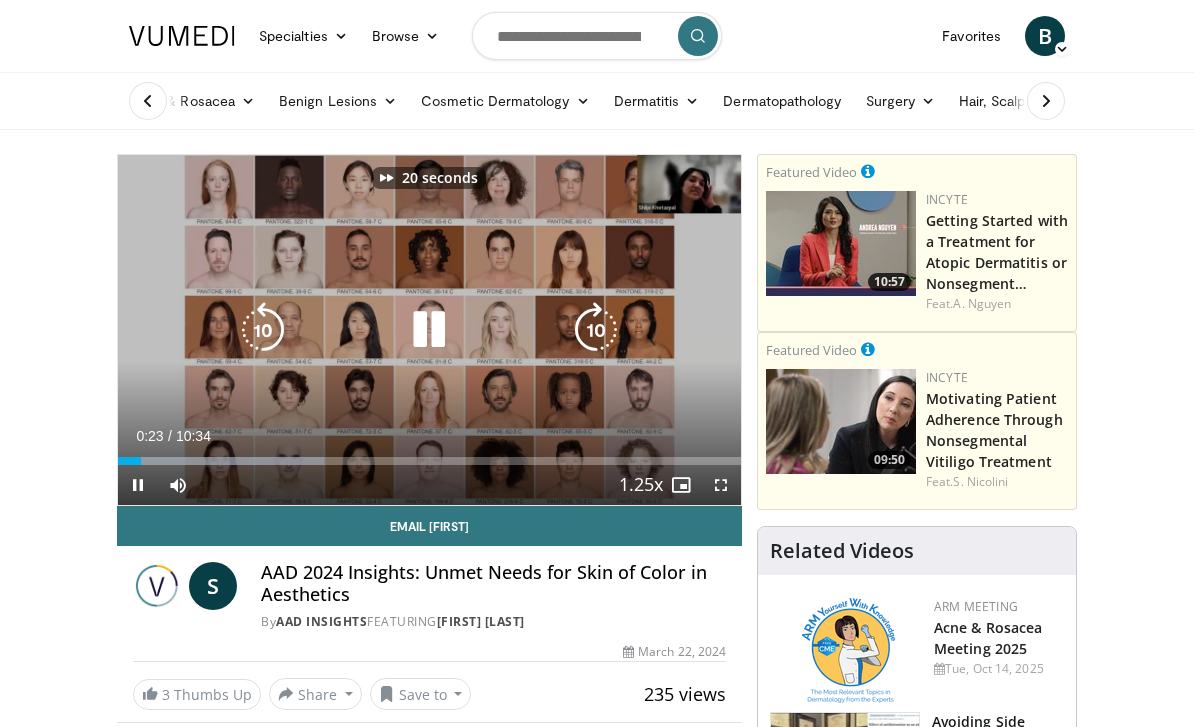 click on "20 seconds
Tap to unmute" at bounding box center (429, 330) 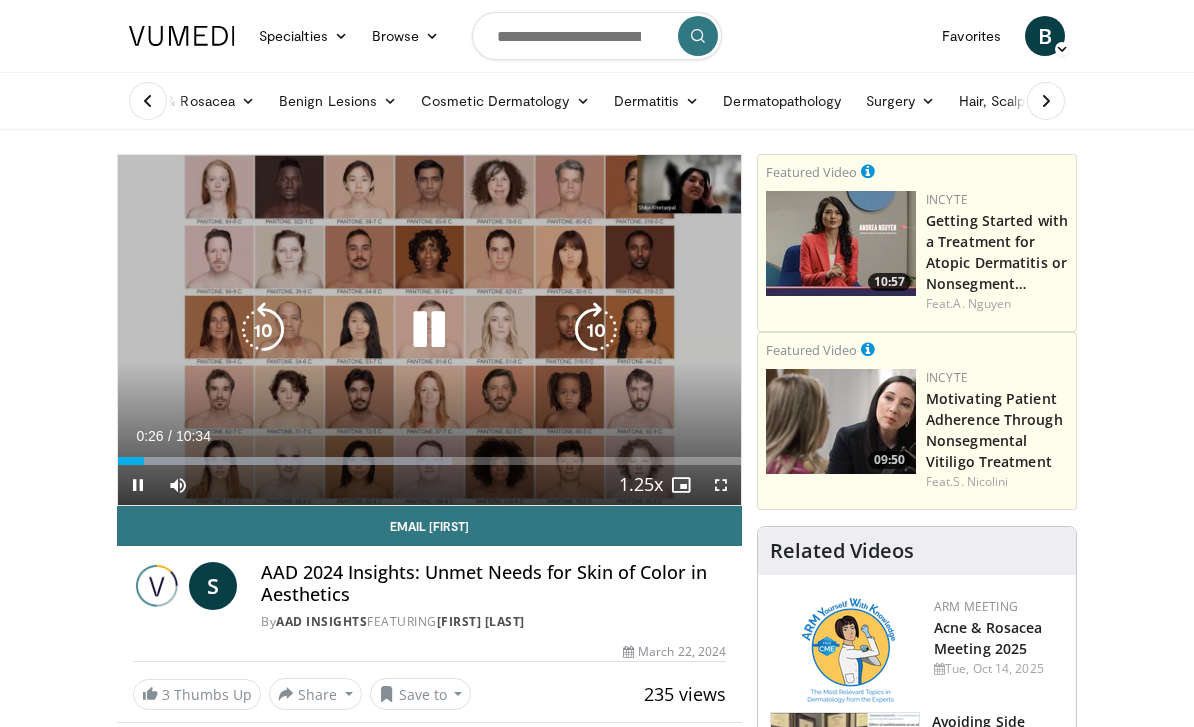 click on "20 seconds
Tap to unmute" at bounding box center [429, 330] 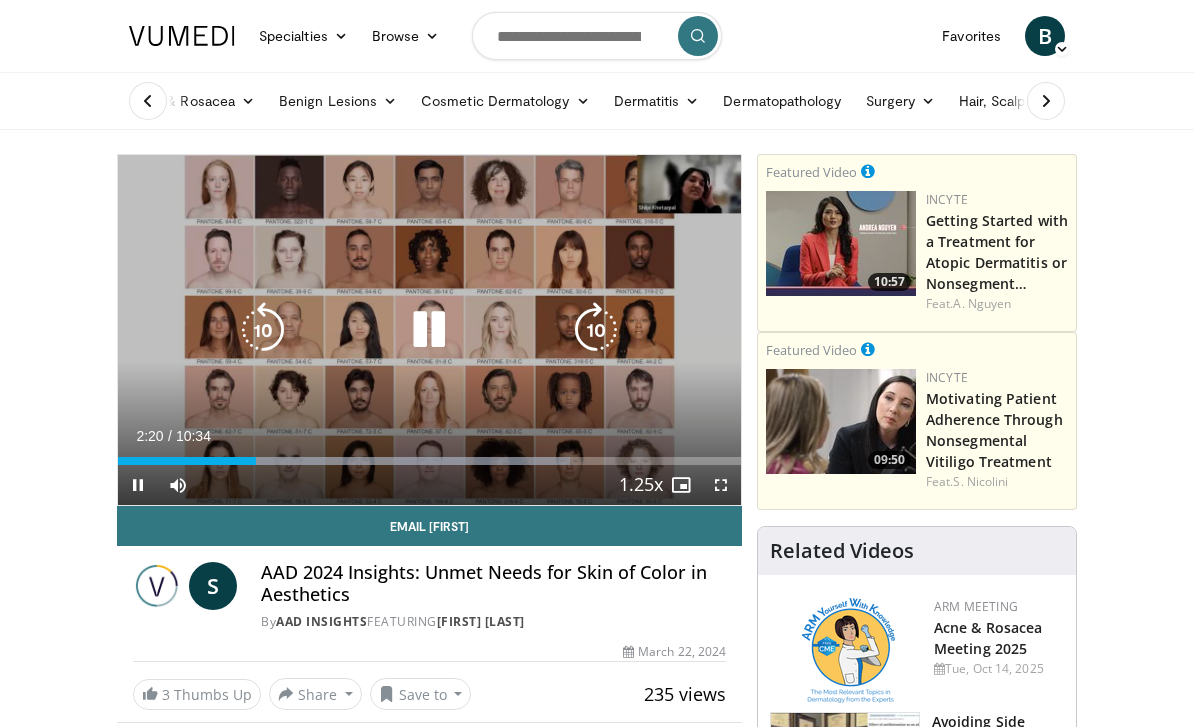 click at bounding box center (263, 330) 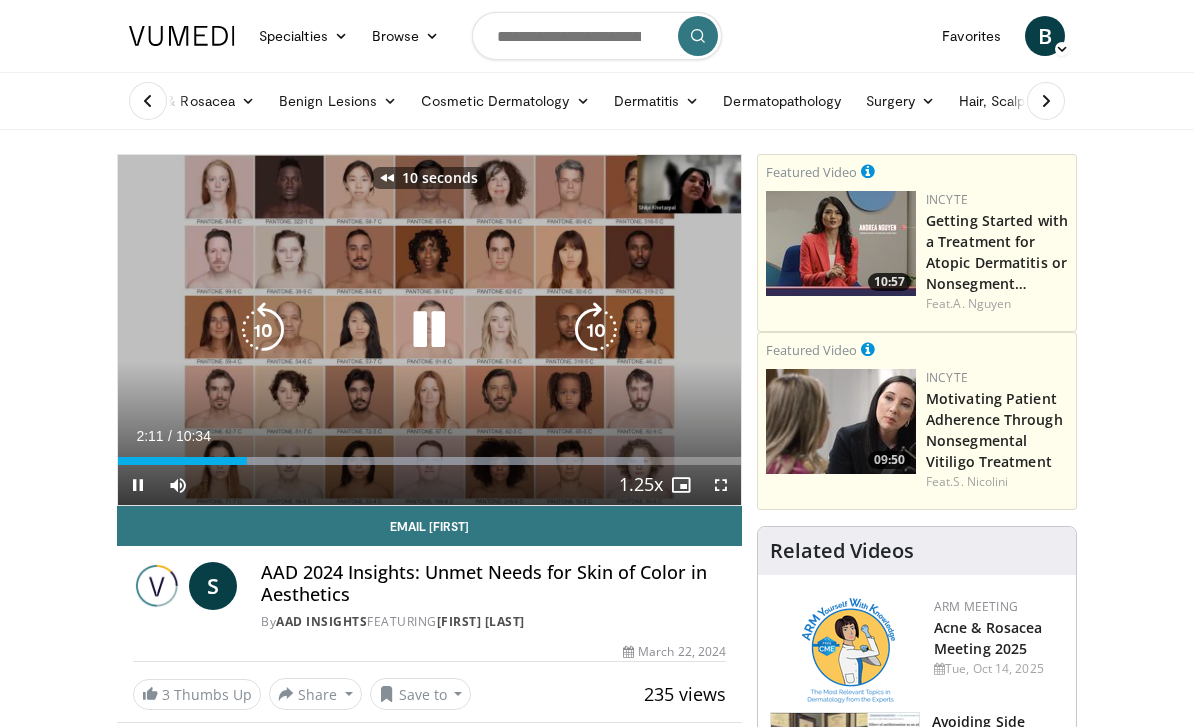 click on "10 seconds
Tap to unmute" at bounding box center (429, 330) 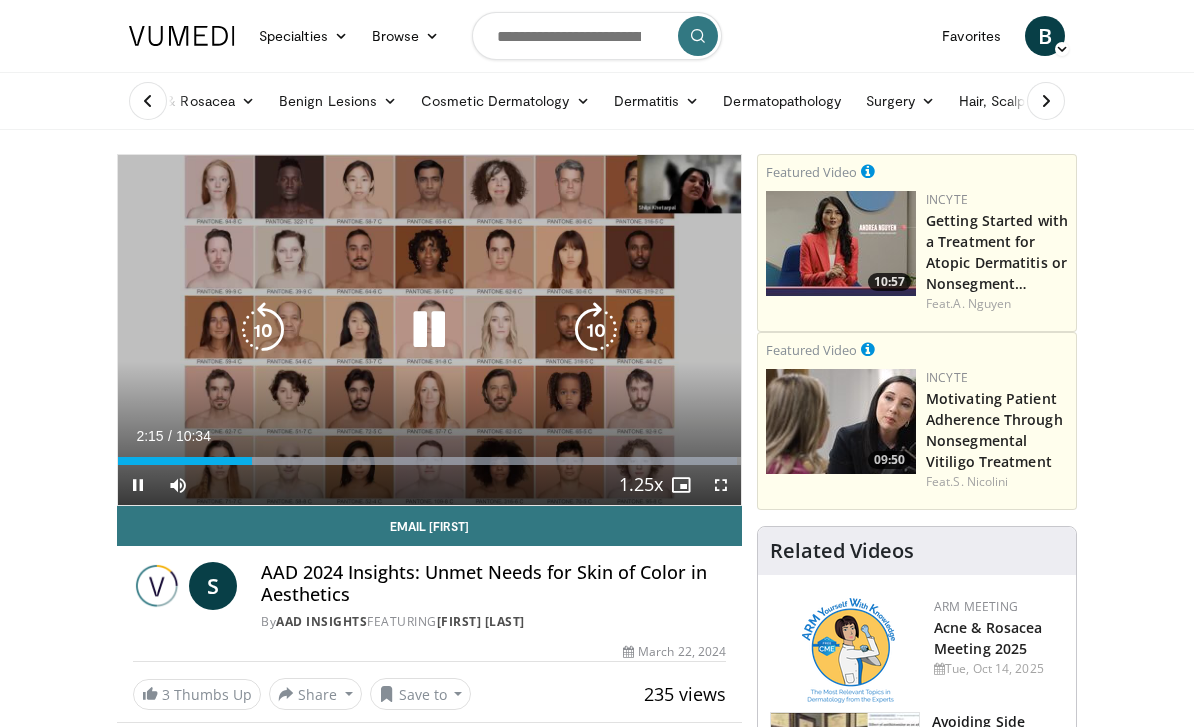 click at bounding box center [263, 330] 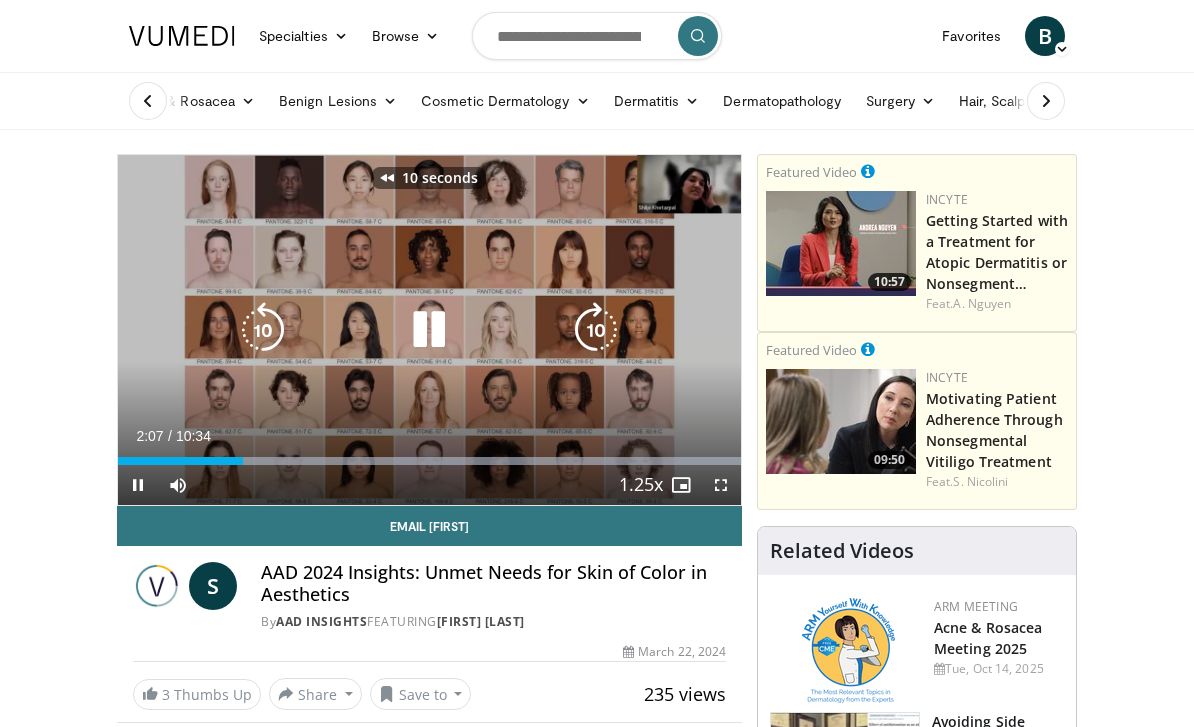 click at bounding box center (263, 330) 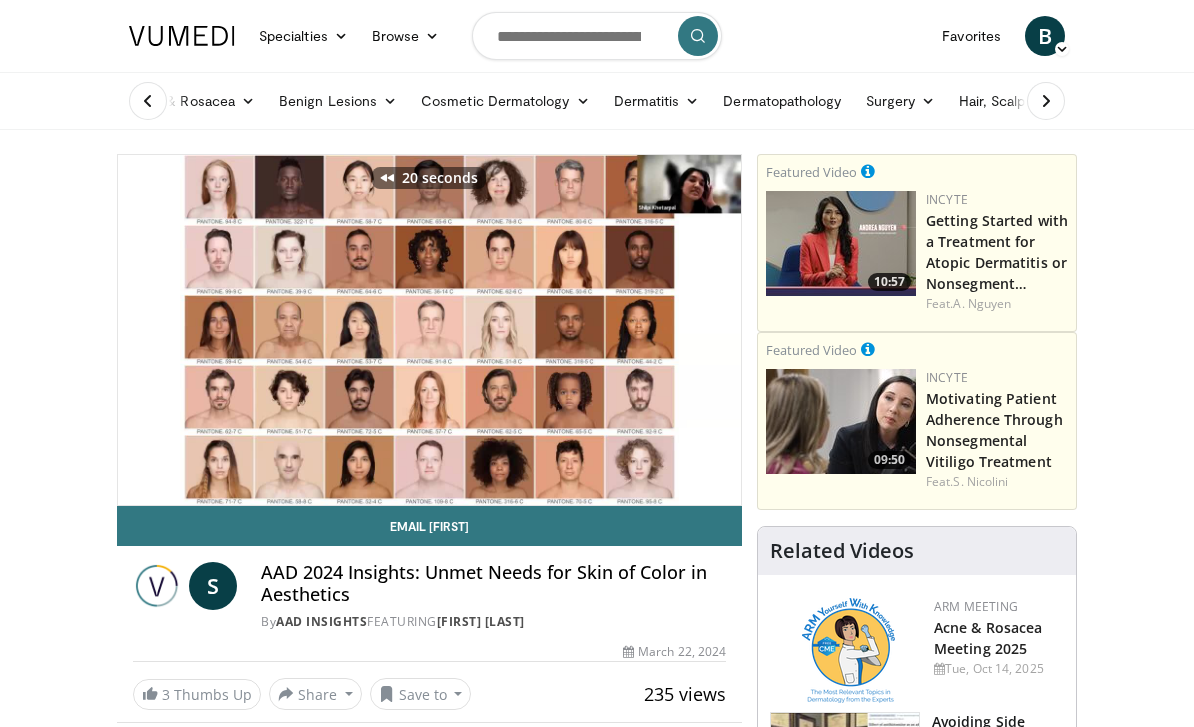 click on "20 seconds
Tap to unmute" at bounding box center (429, 330) 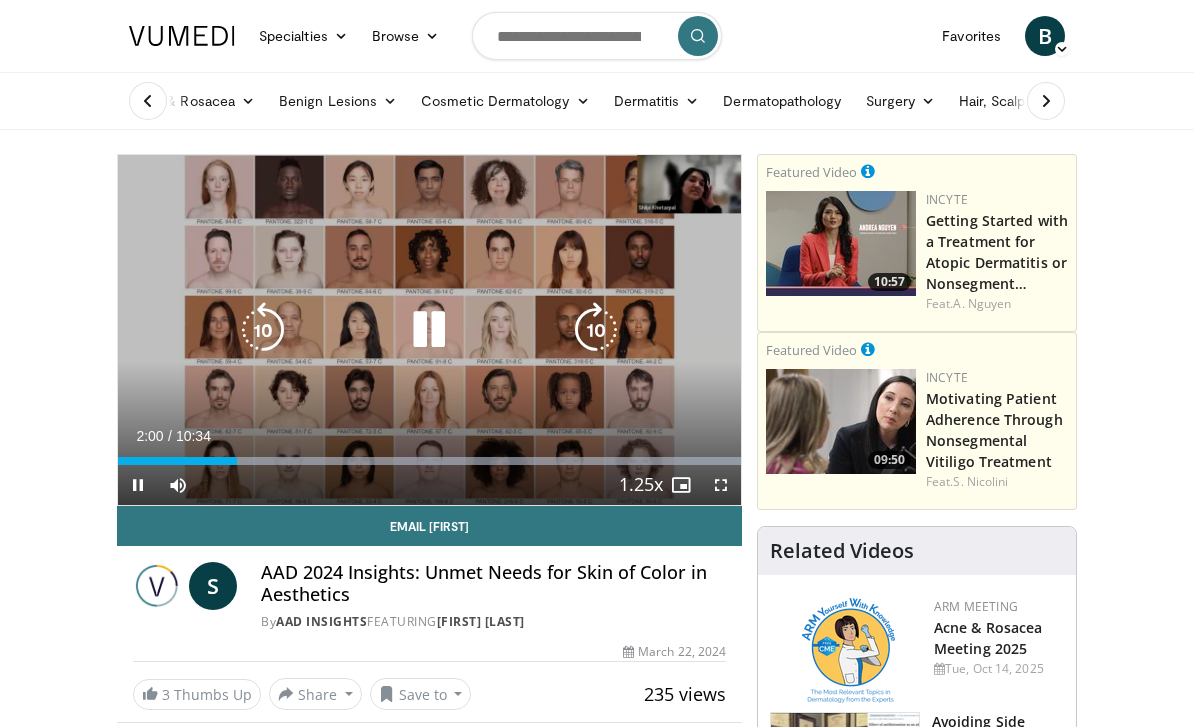 click on "20 seconds
Tap to unmute" at bounding box center (429, 330) 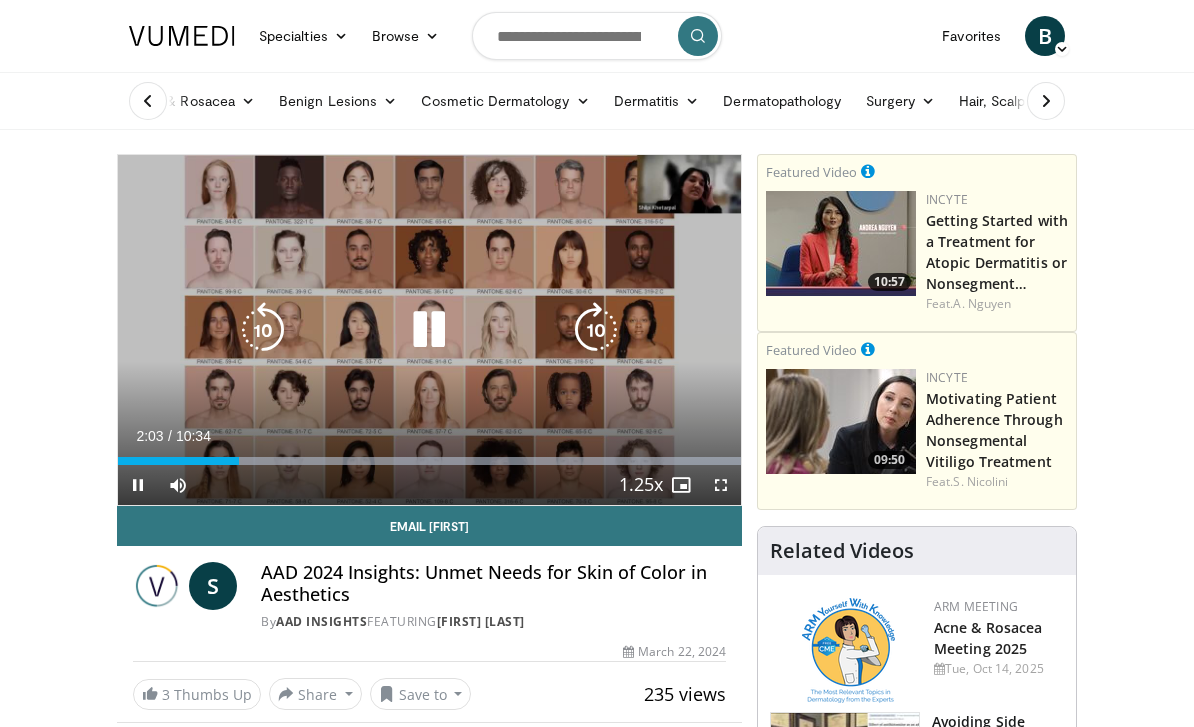 click on "20 seconds
Tap to unmute" at bounding box center [429, 330] 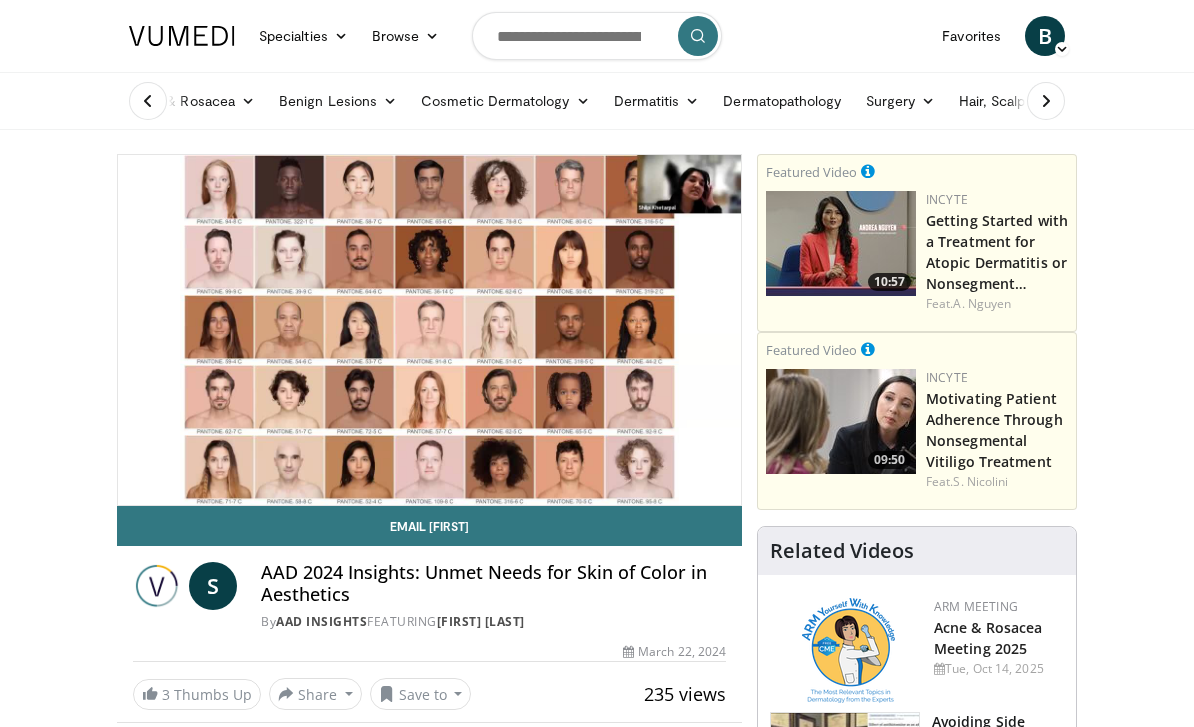 click on "20 seconds
Tap to unmute" at bounding box center [429, 330] 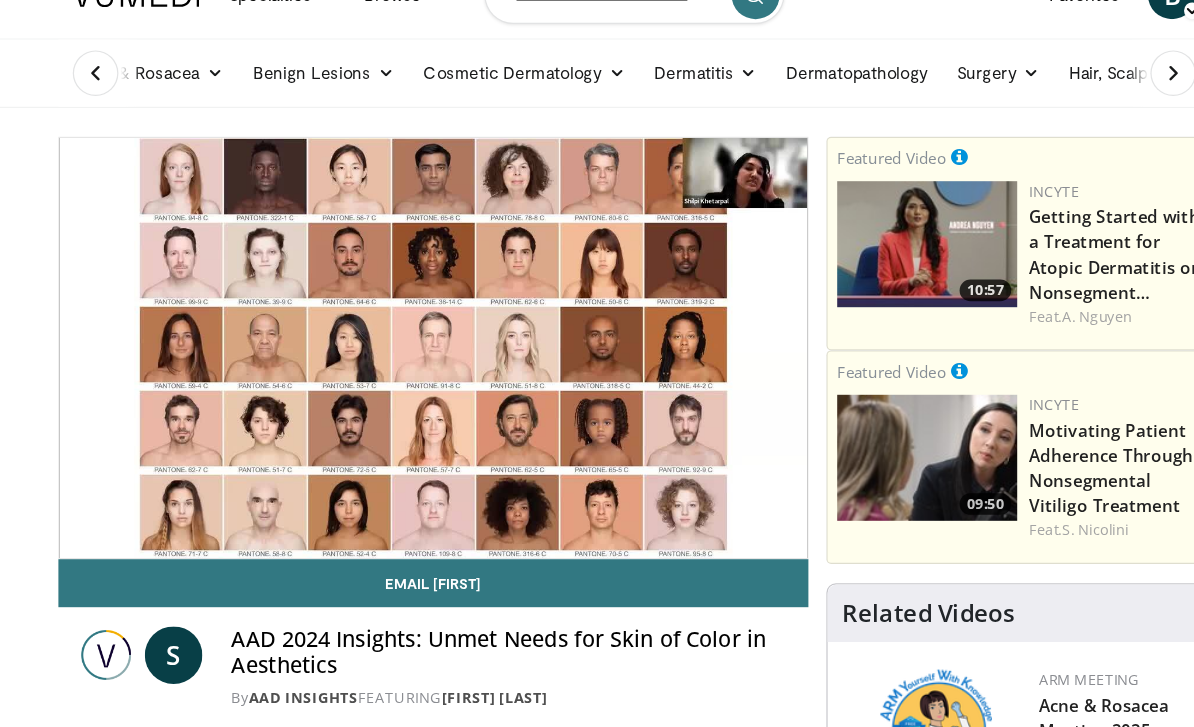 click on "20 seconds
Tap to unmute" at bounding box center [429, 330] 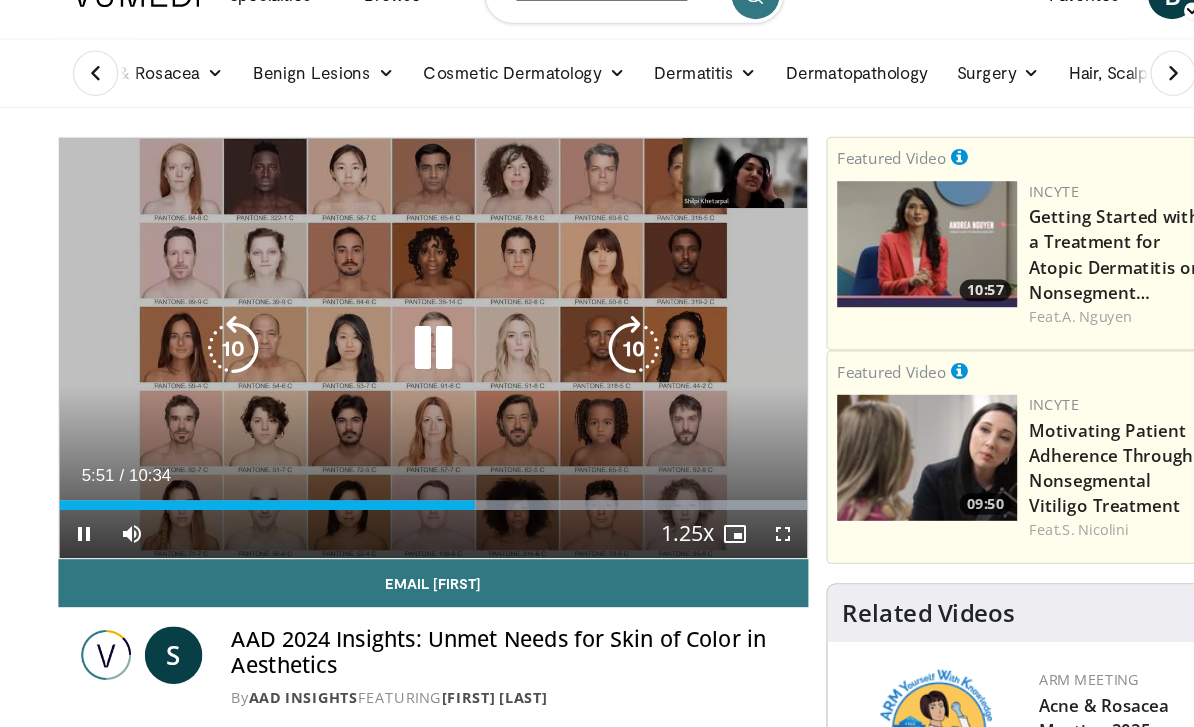 click at bounding box center [429, 330] 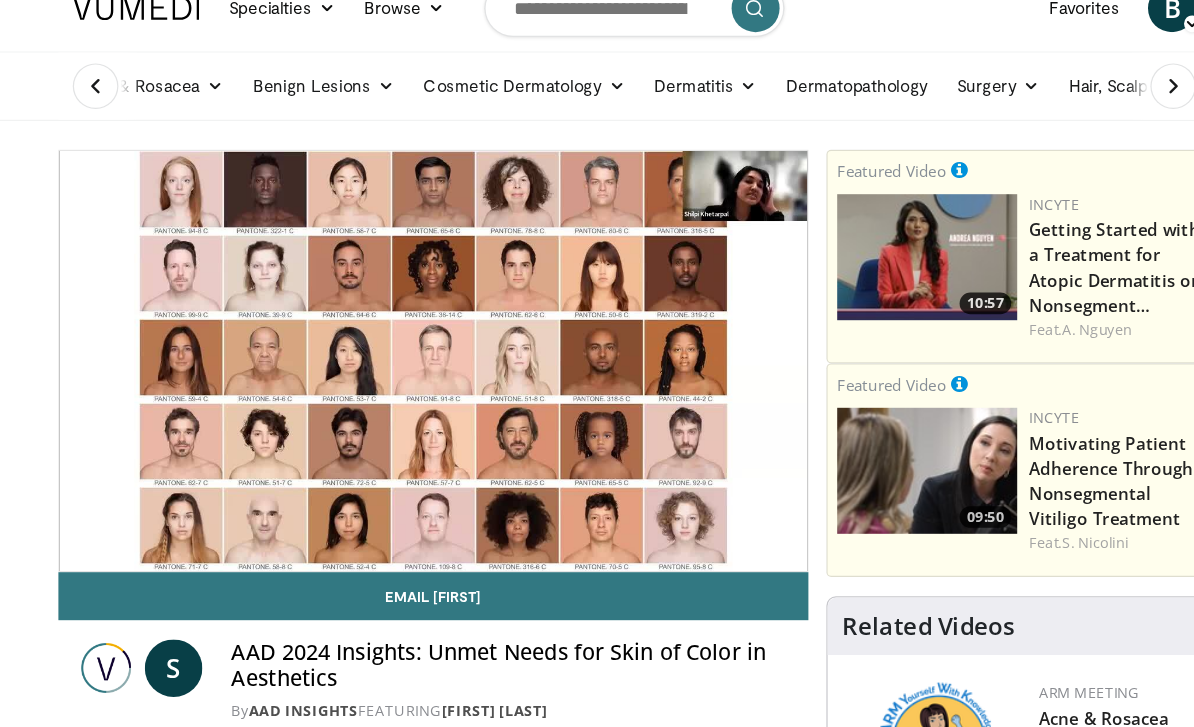 scroll, scrollTop: 28, scrollLeft: 0, axis: vertical 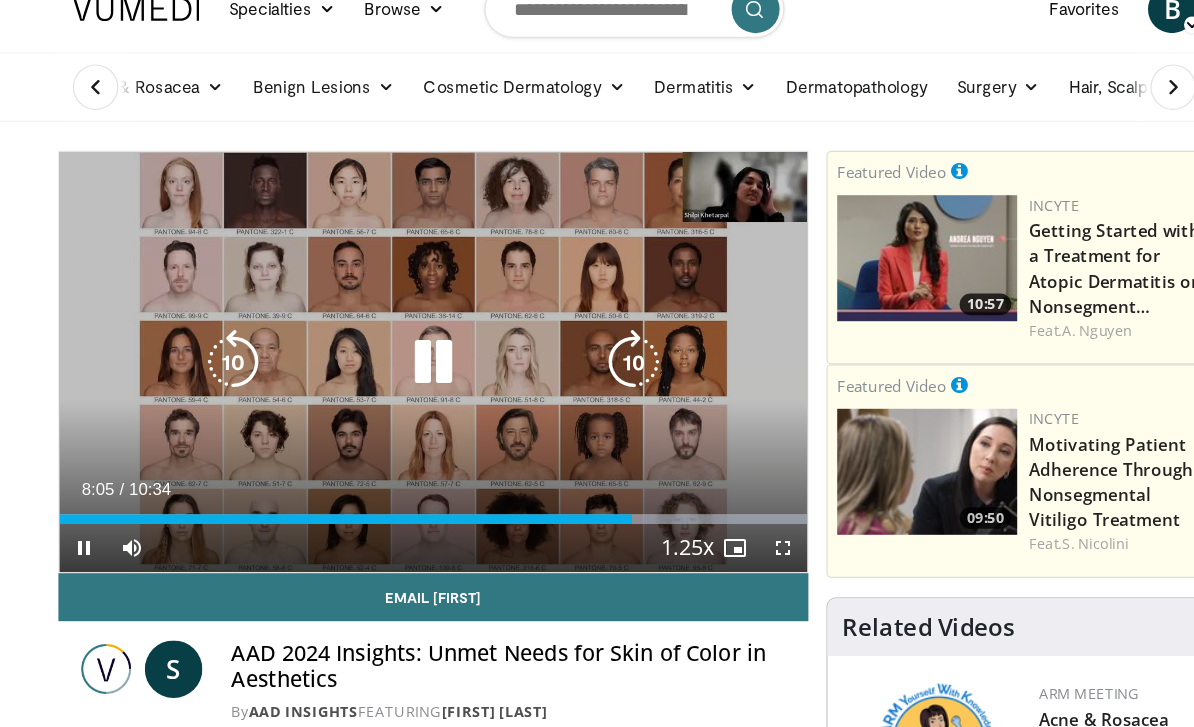 click on "20 seconds
Tap to unmute" at bounding box center [429, 302] 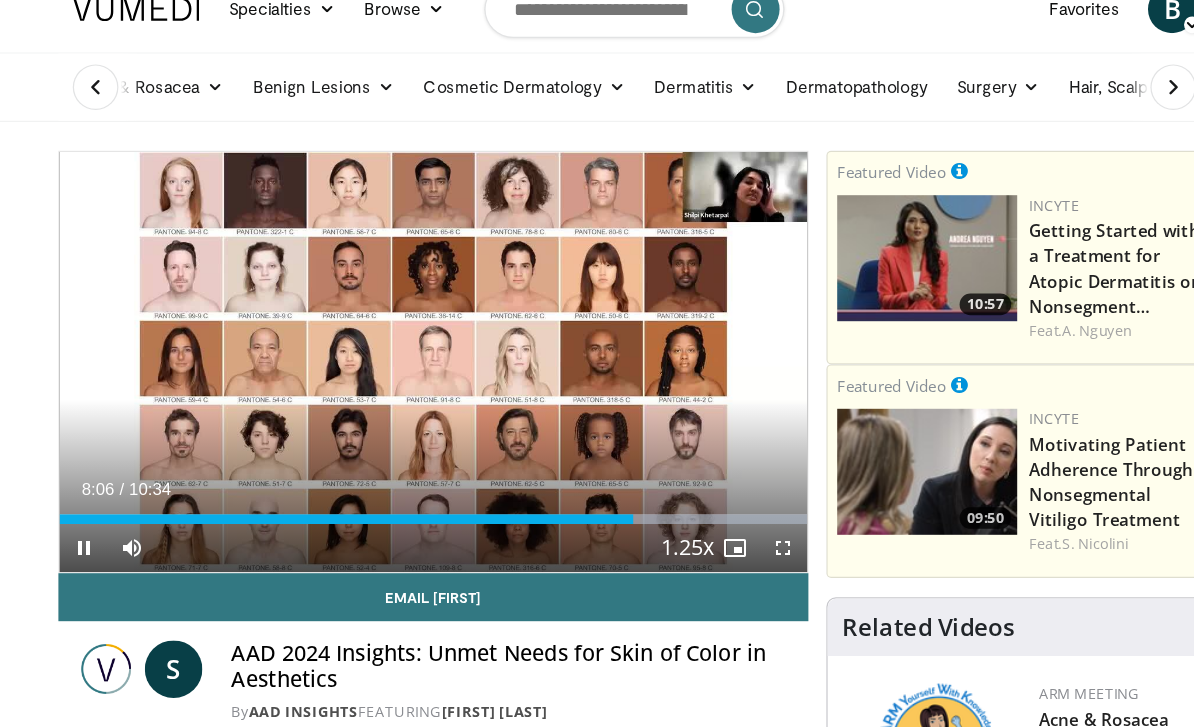 click at bounding box center (596, 302) 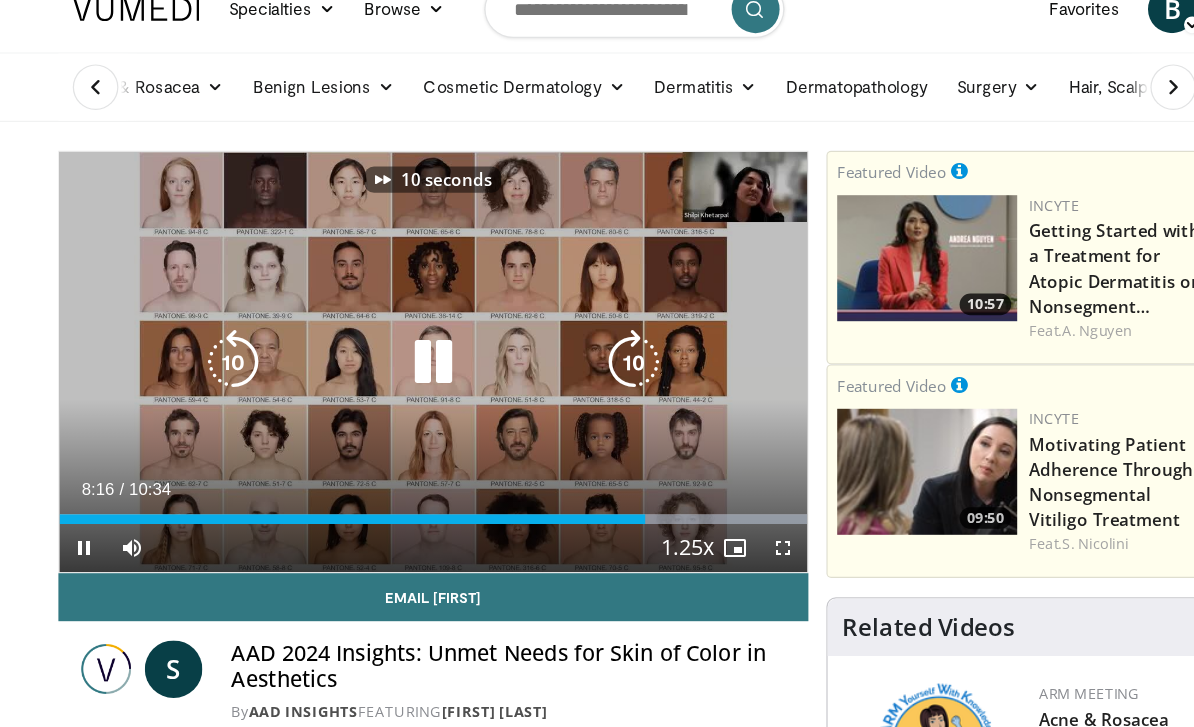 click at bounding box center (596, 302) 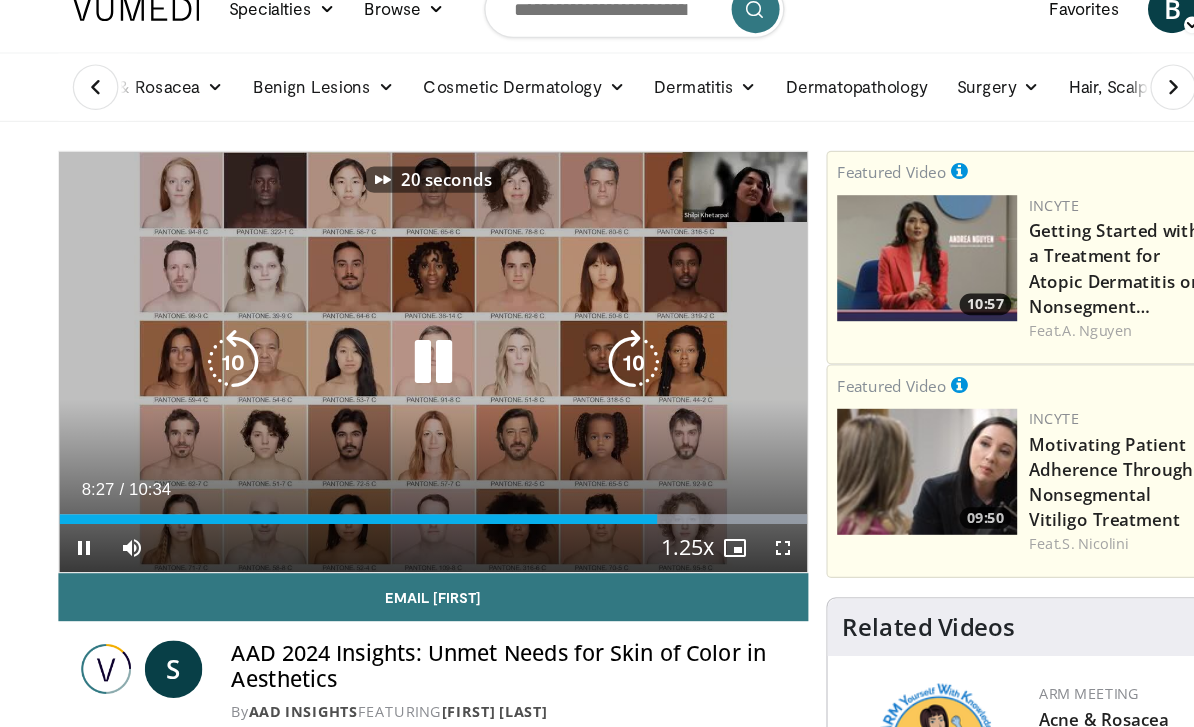 click at bounding box center [596, 302] 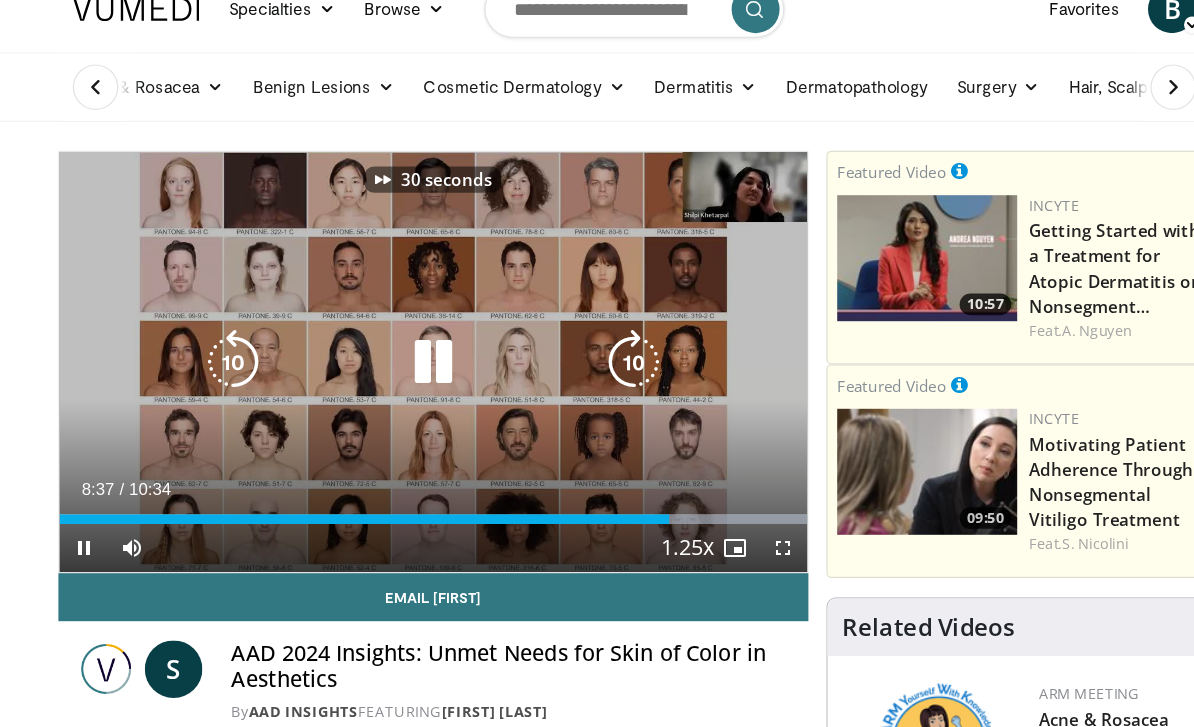 click at bounding box center (596, 302) 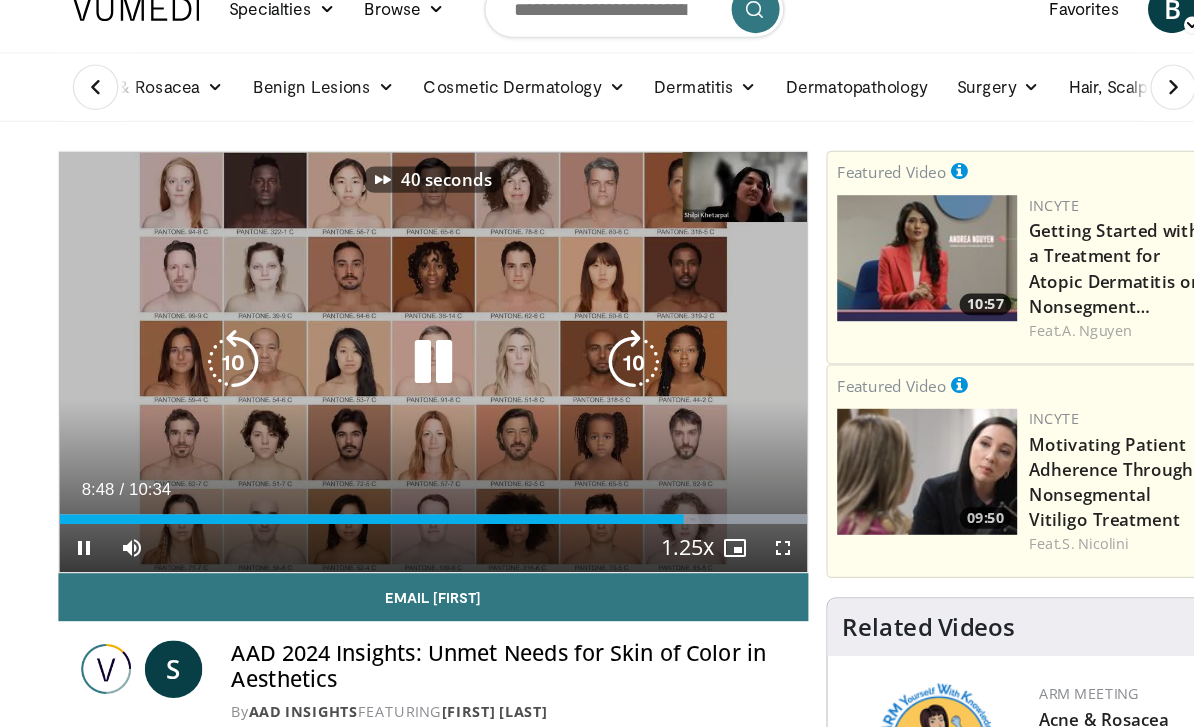 click on "40 seconds
Tap to unmute" at bounding box center (429, 302) 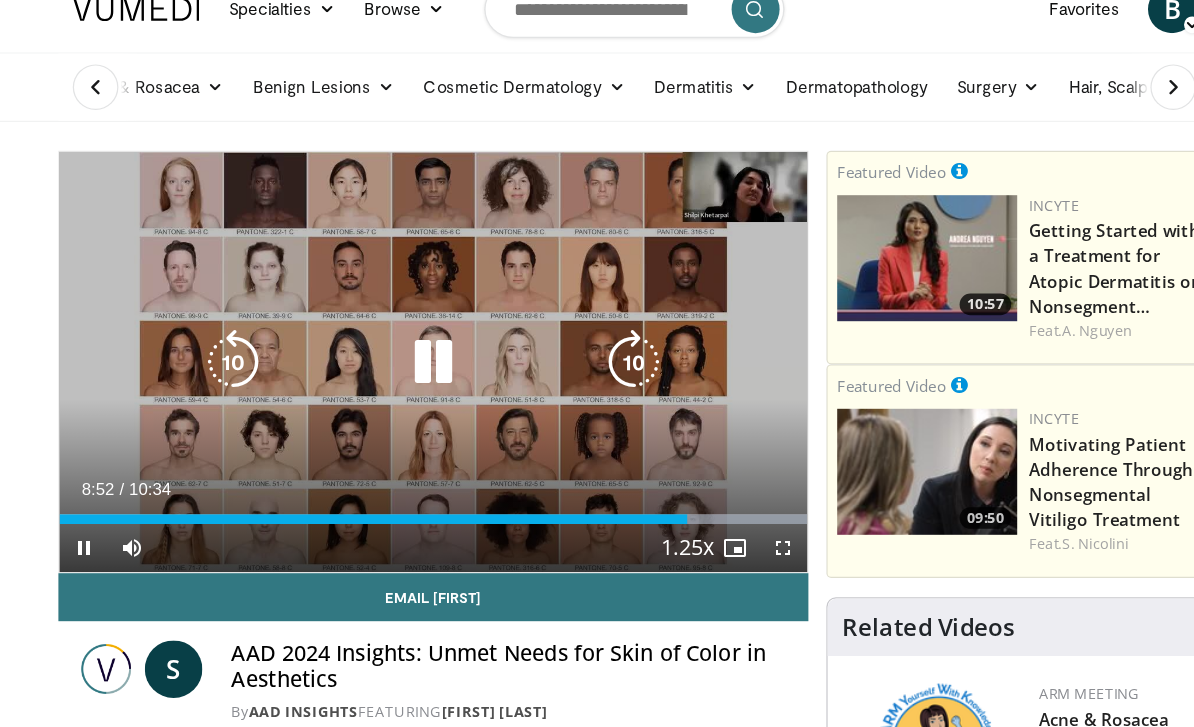 click at bounding box center (596, 302) 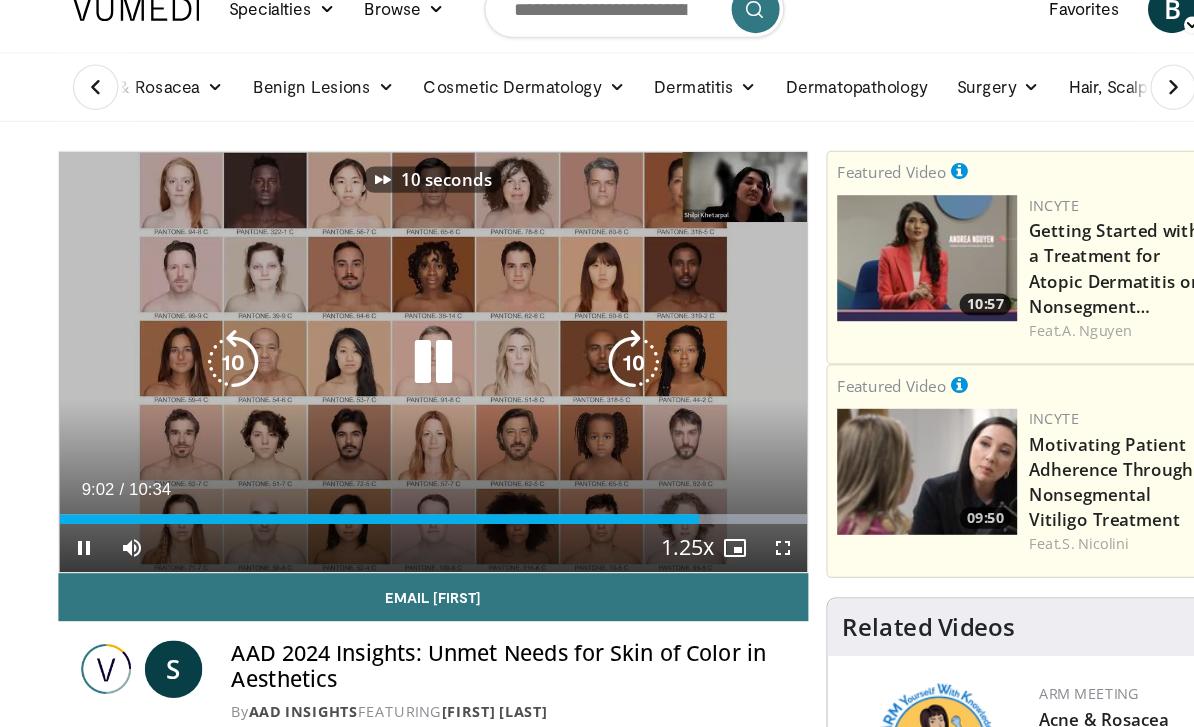 click at bounding box center [596, 302] 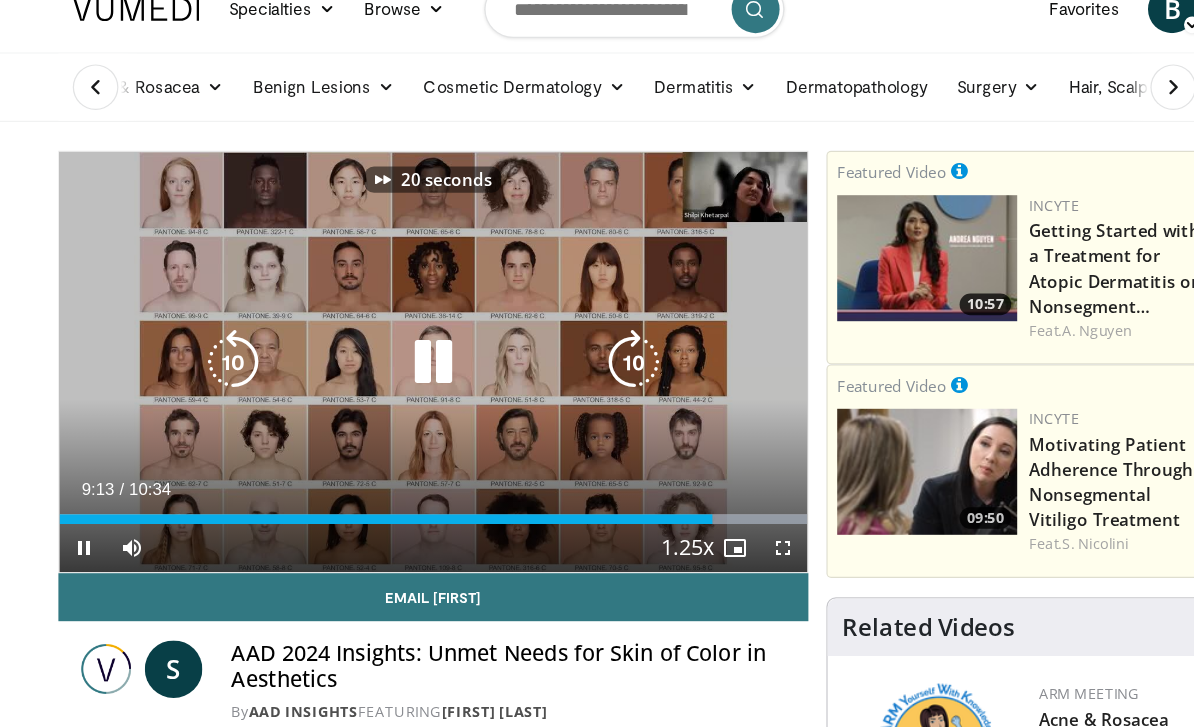 click at bounding box center [596, 302] 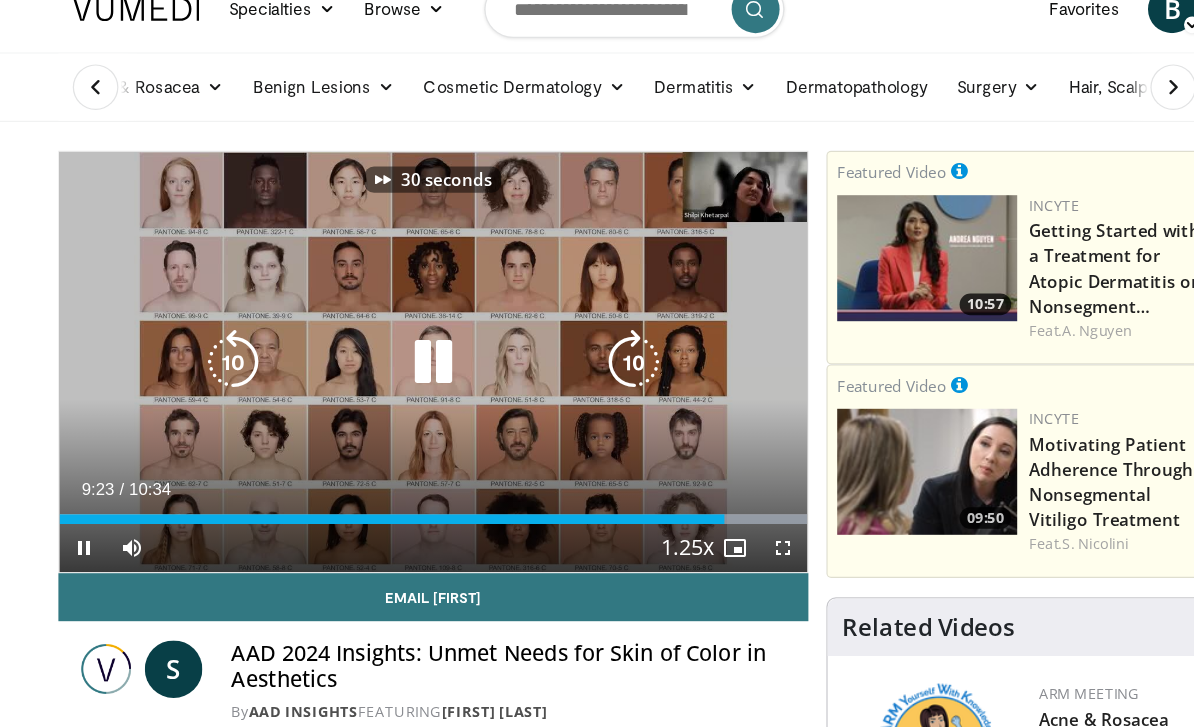 click at bounding box center (596, 302) 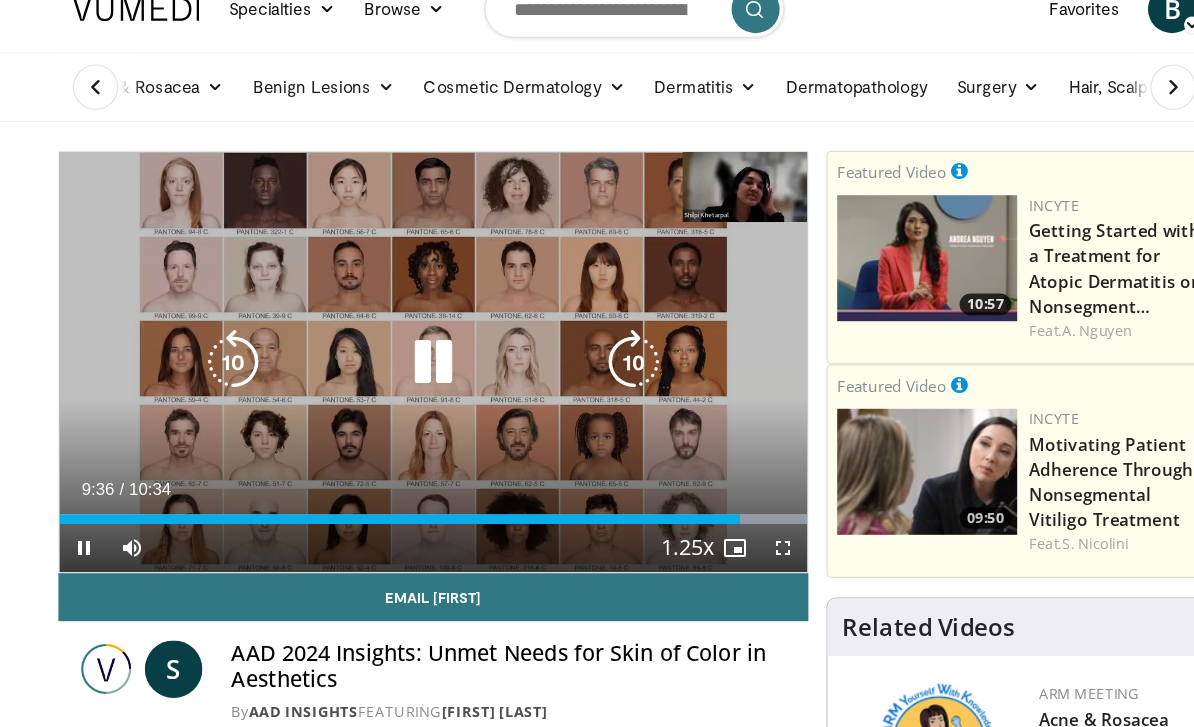 click on "40 seconds
Tap to unmute" at bounding box center (429, 302) 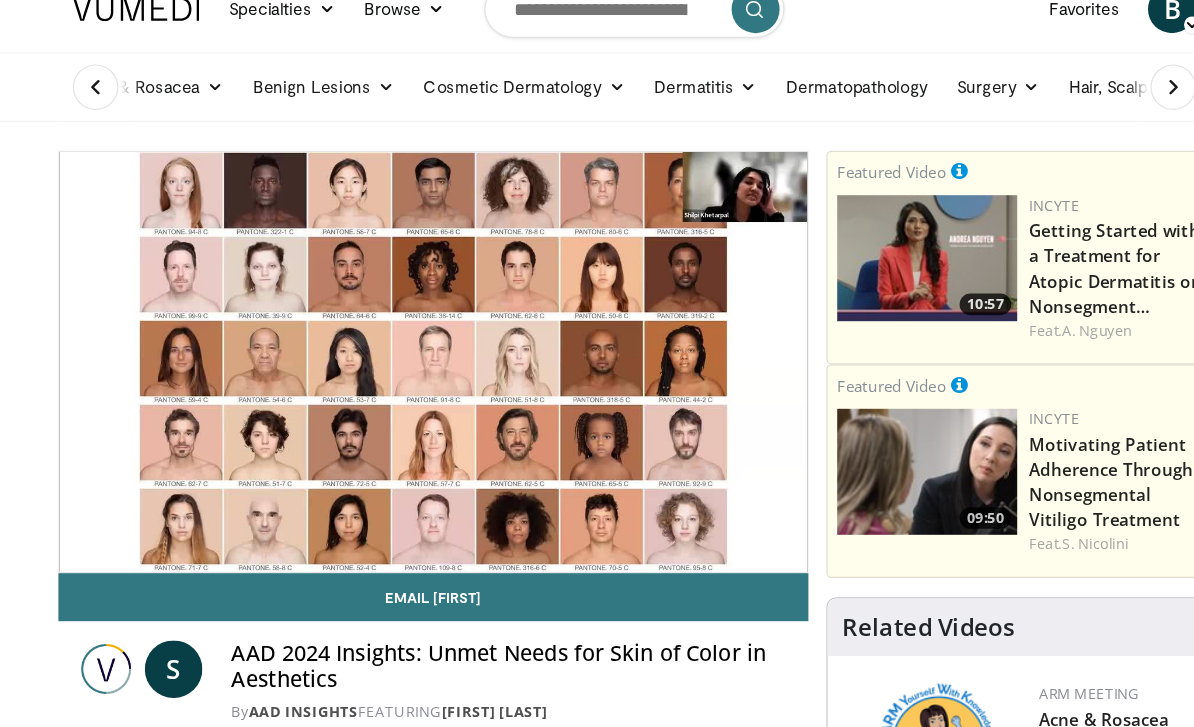 click on "40 seconds
Tap to unmute" at bounding box center [429, 302] 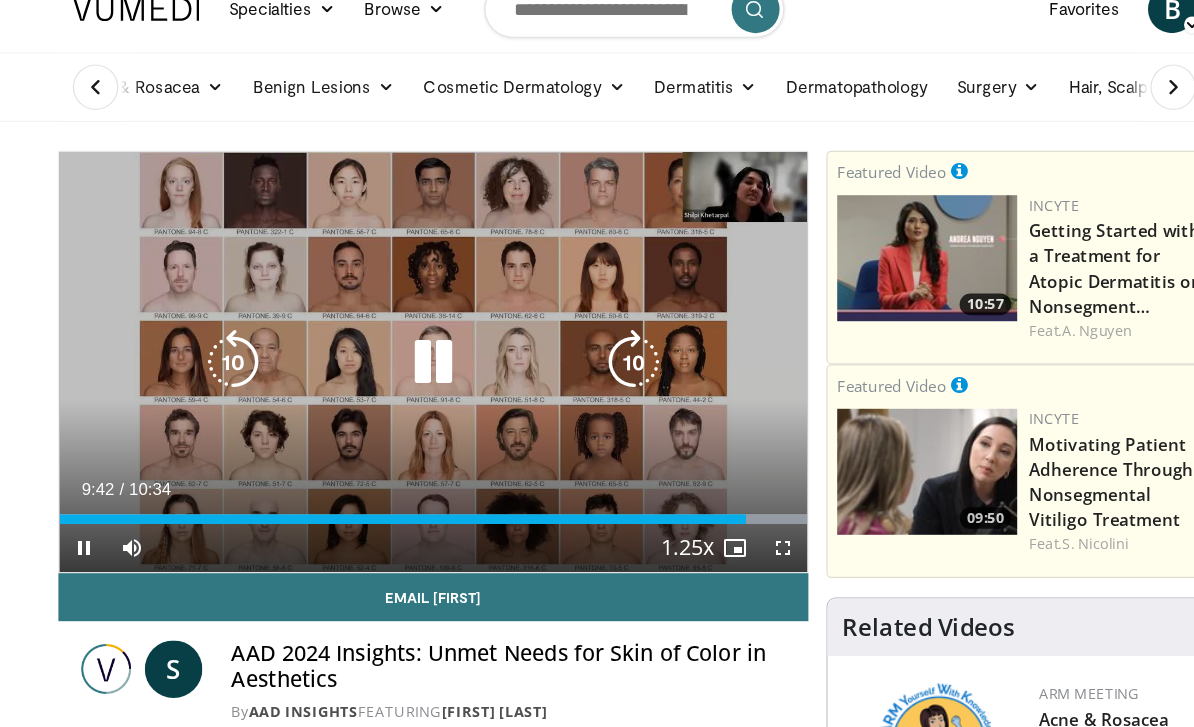 click at bounding box center (596, 302) 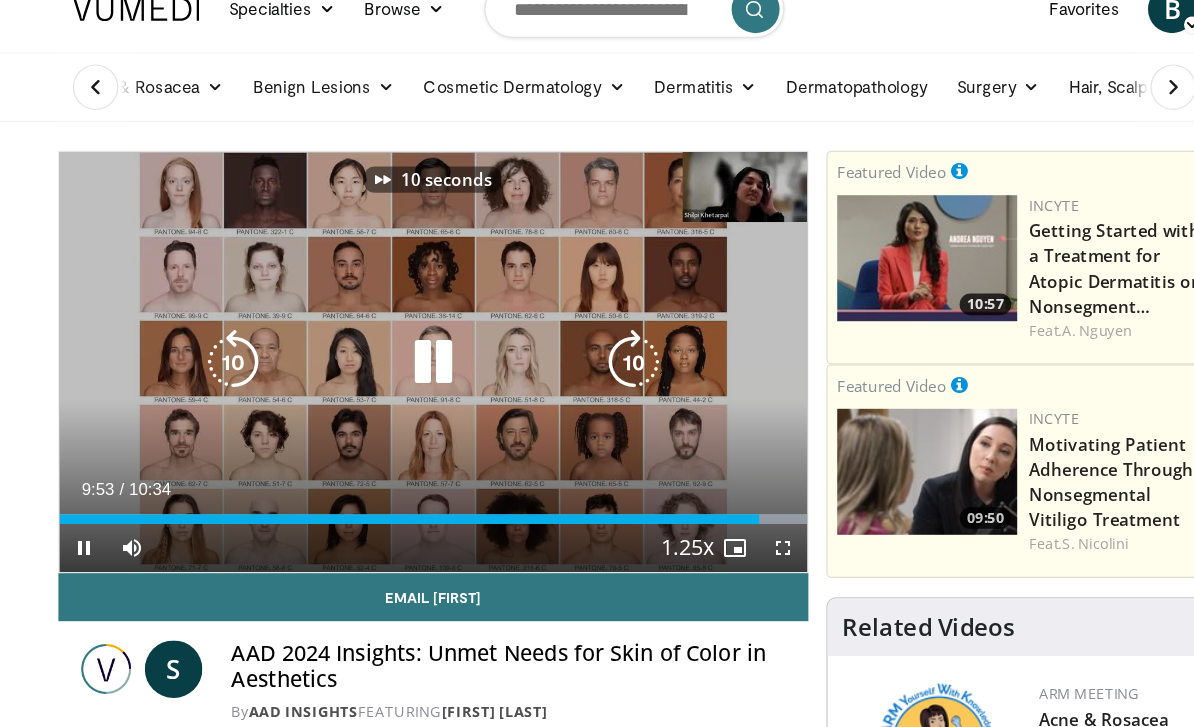 click at bounding box center (596, 302) 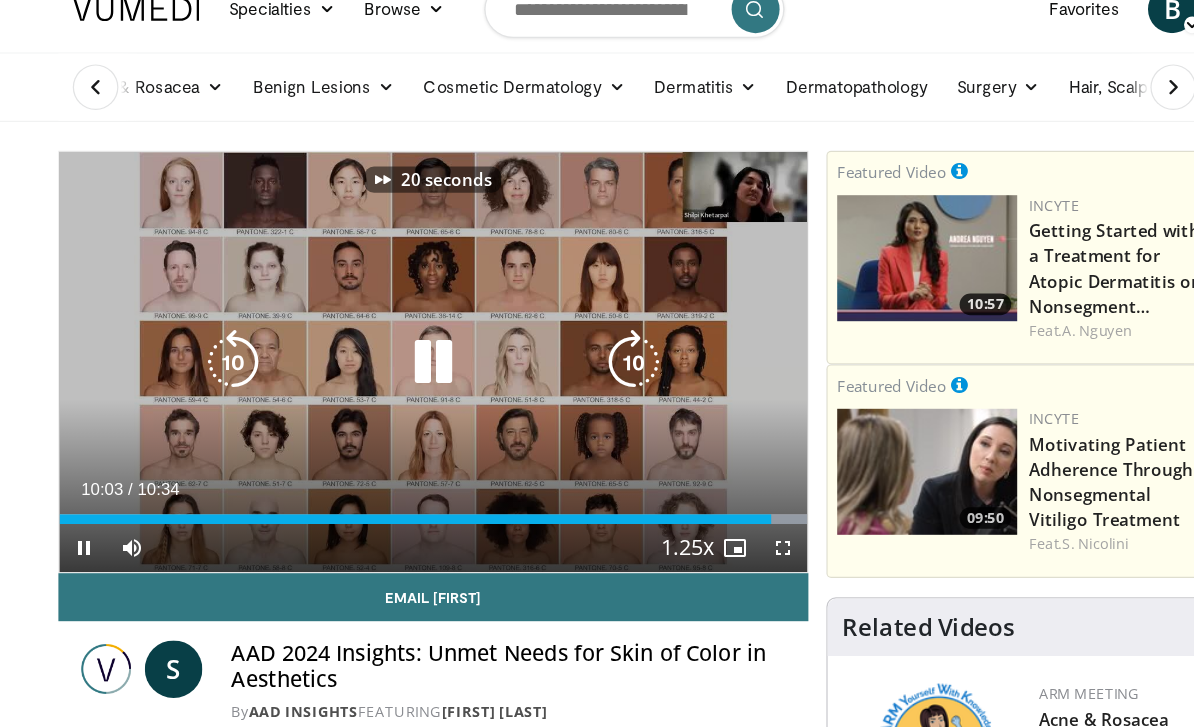 click at bounding box center [596, 302] 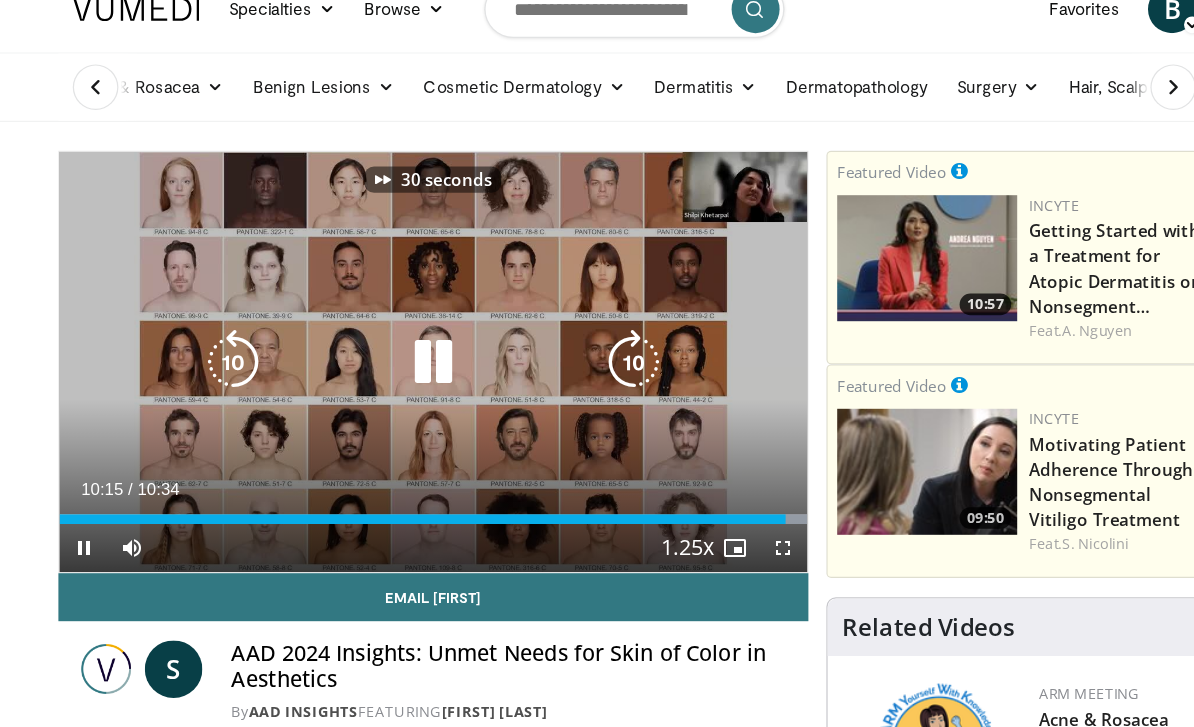 click at bounding box center (596, 302) 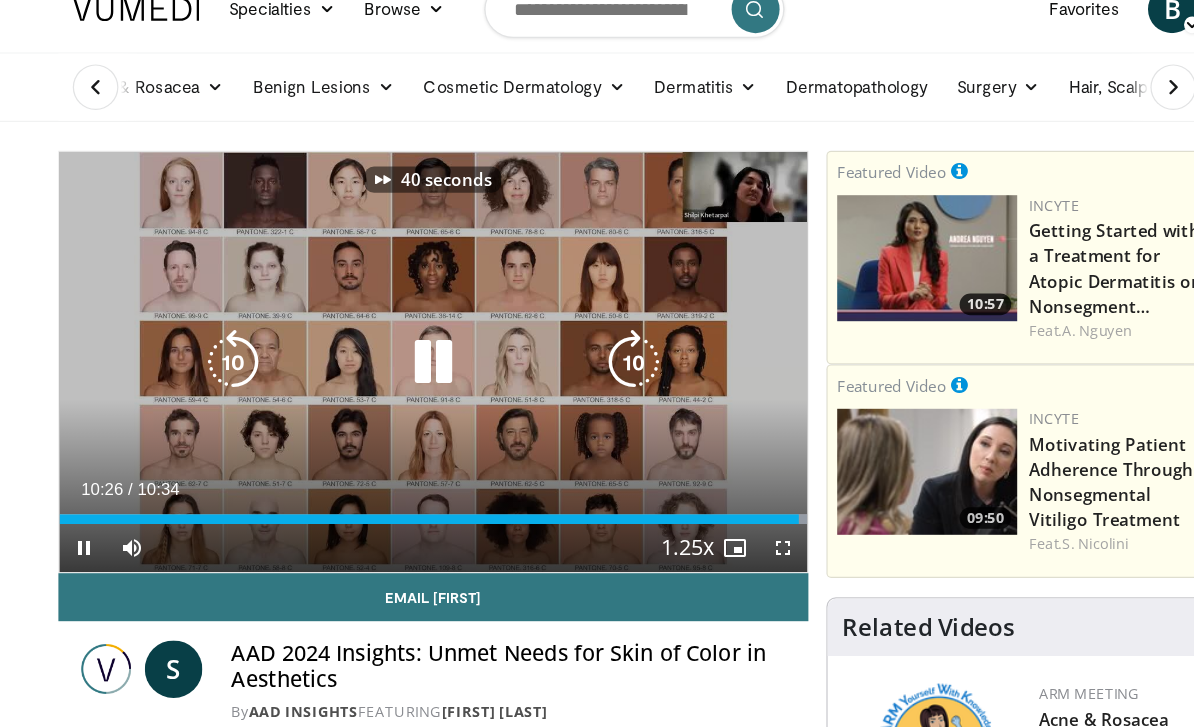scroll, scrollTop: 0, scrollLeft: 0, axis: both 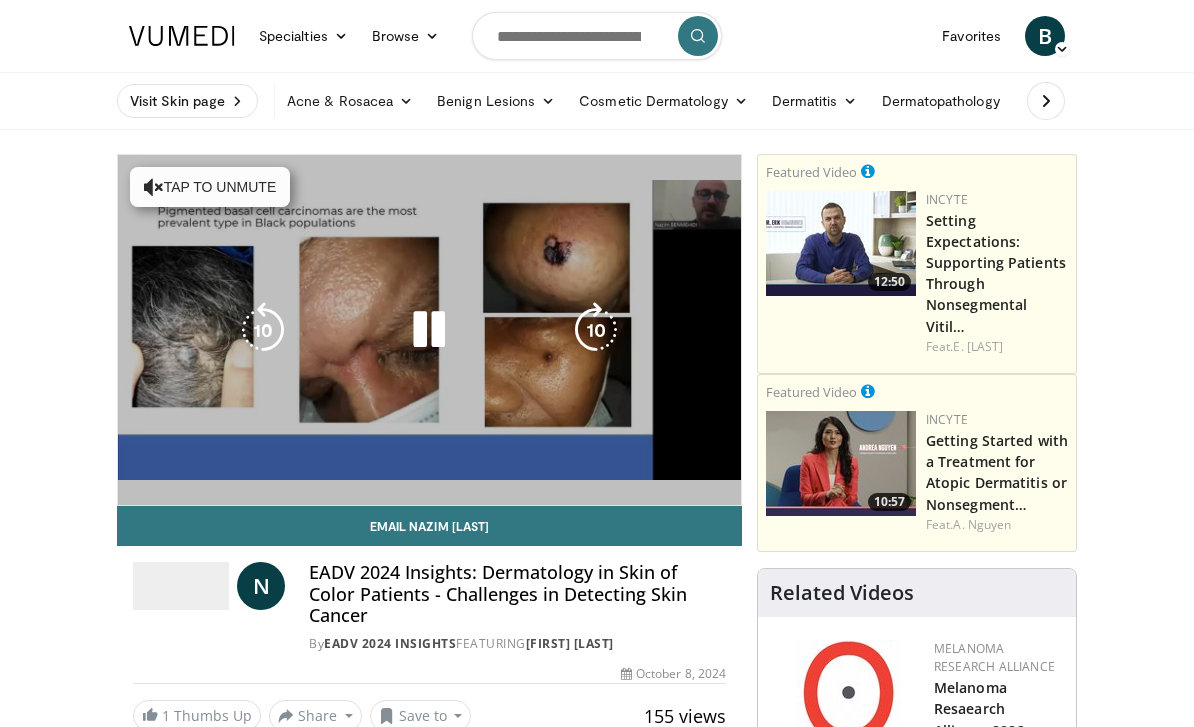 click at bounding box center (596, 330) 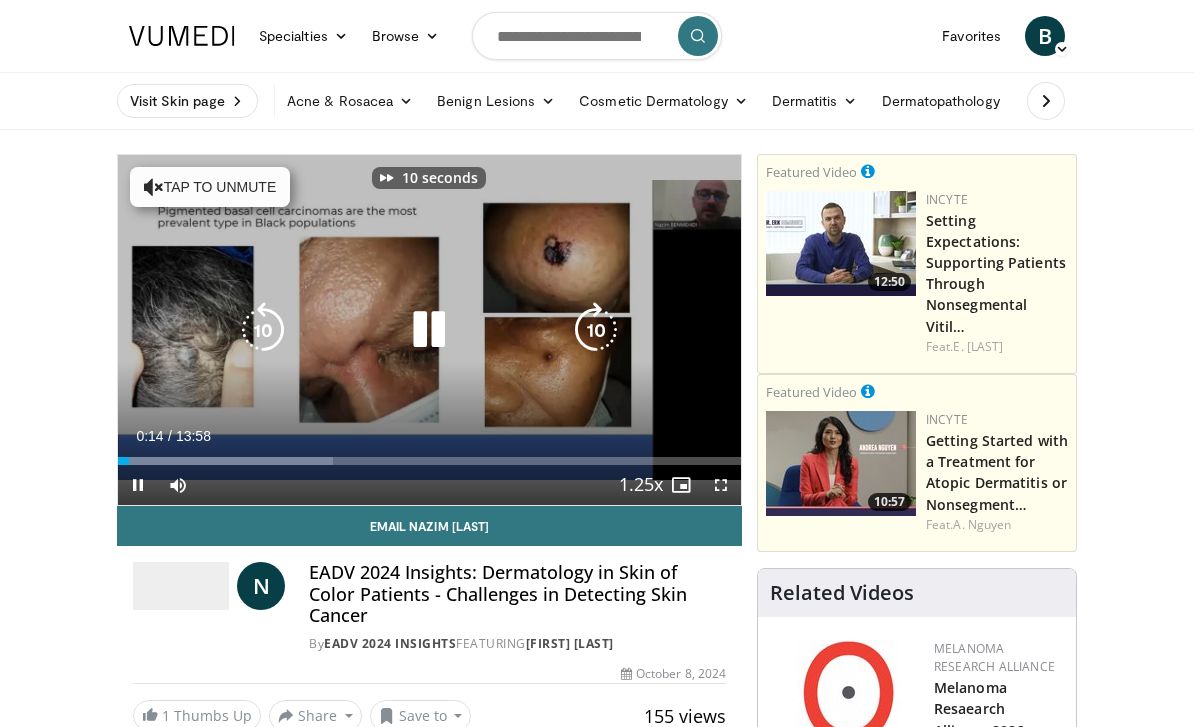 click at bounding box center (596, 330) 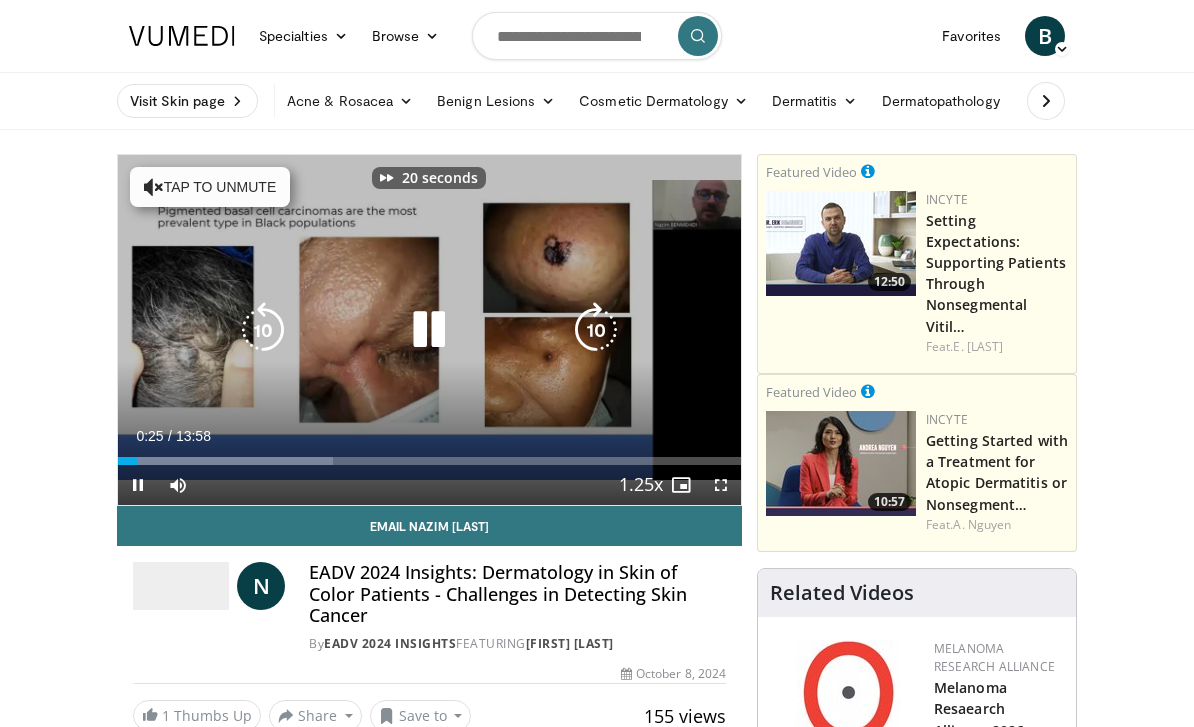 click at bounding box center (596, 330) 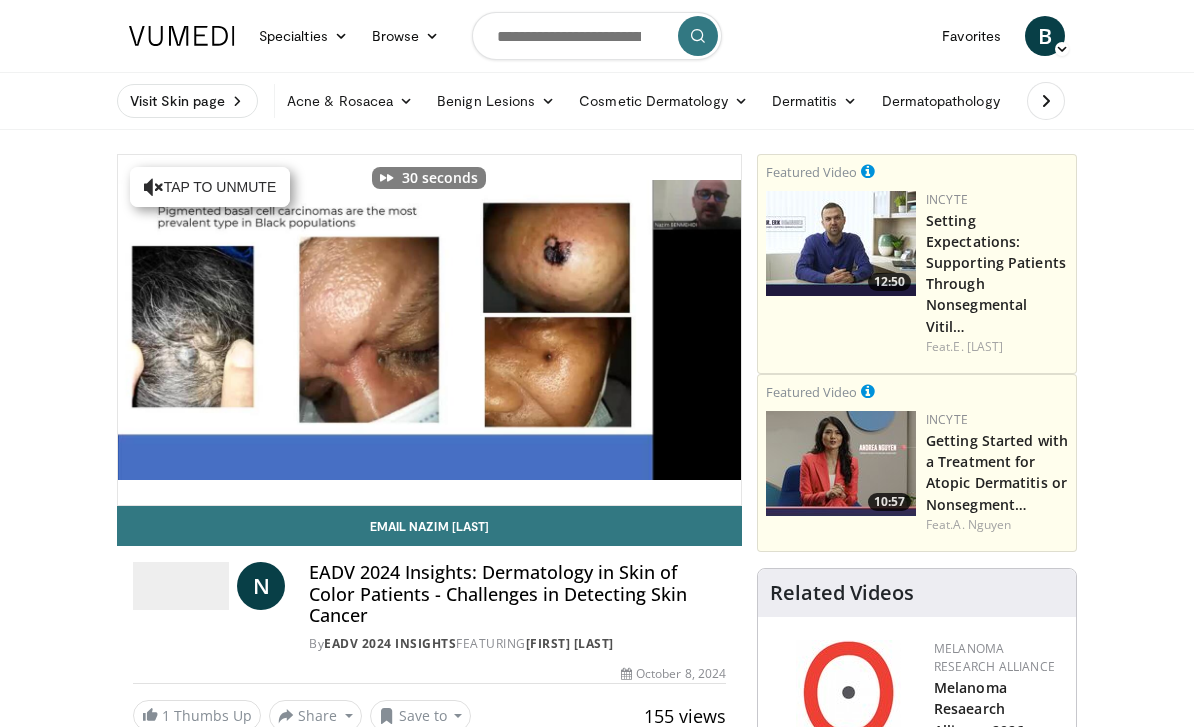 click on "30 seconds
Tap to unmute" at bounding box center (429, 330) 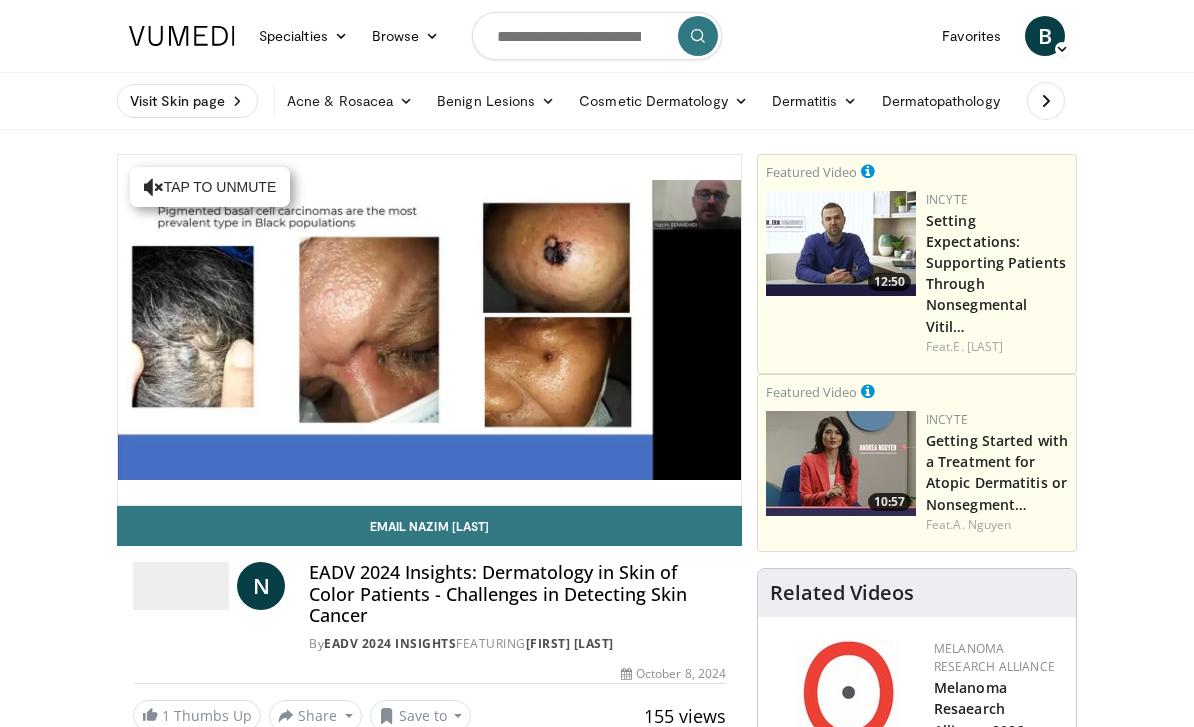 scroll, scrollTop: 1, scrollLeft: 0, axis: vertical 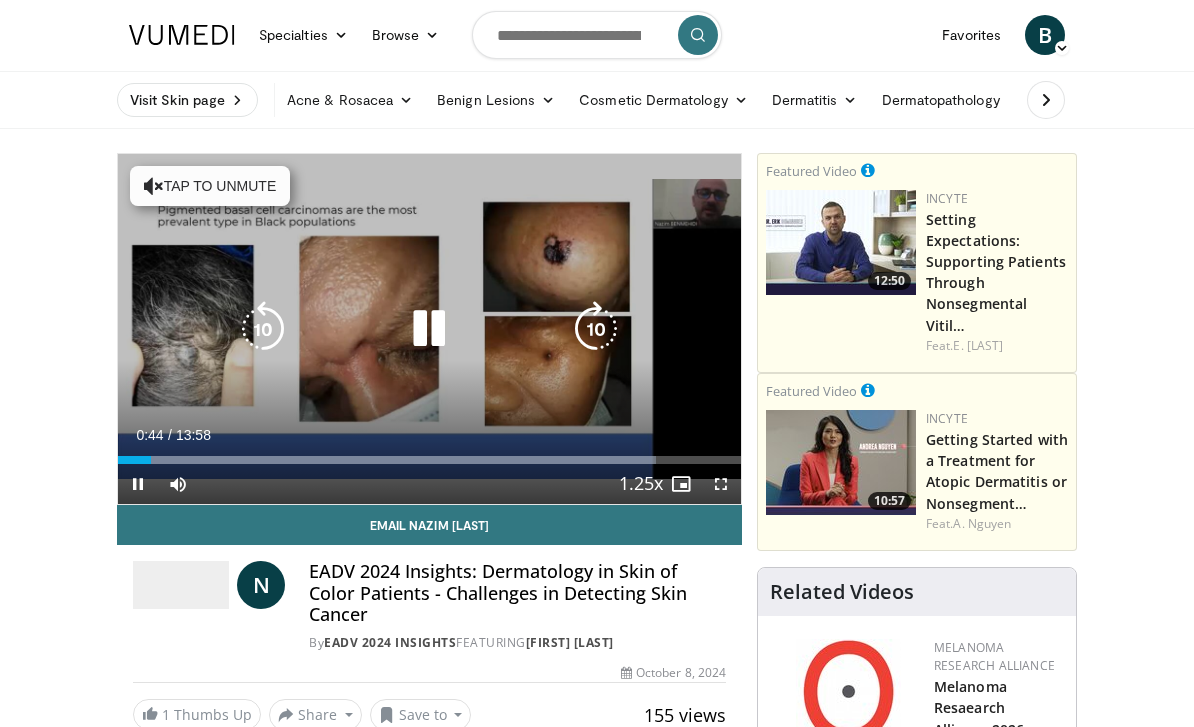 click at bounding box center [596, 329] 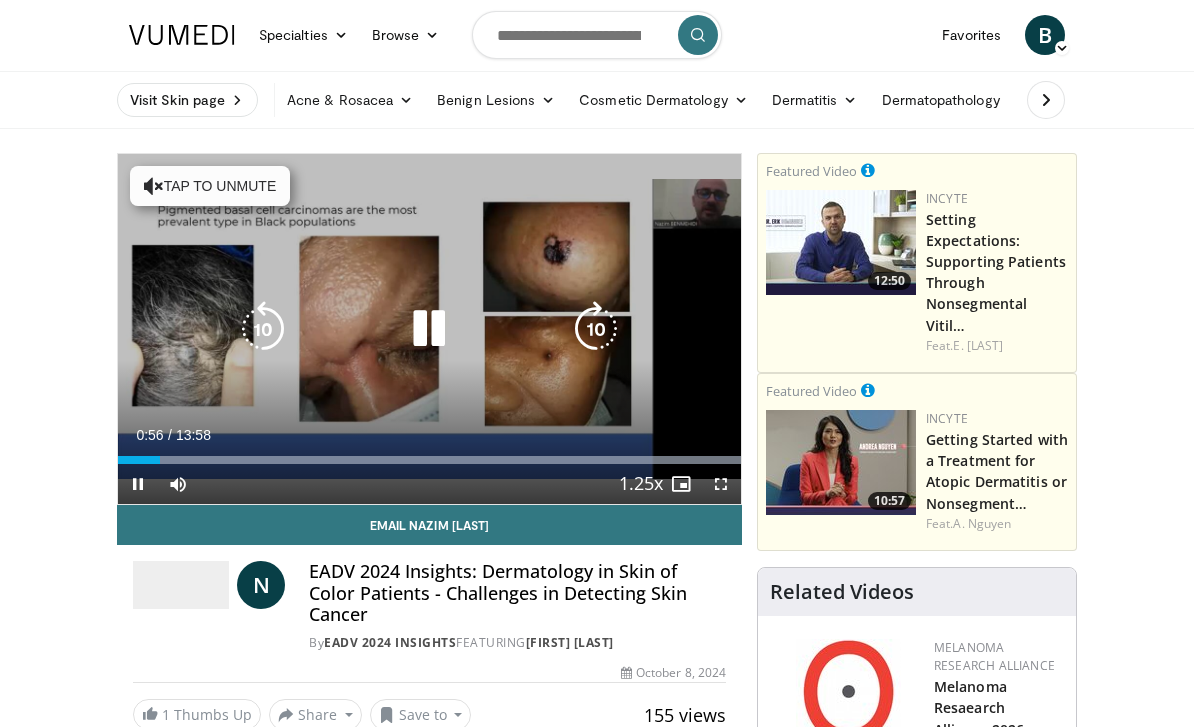 click at bounding box center (596, 329) 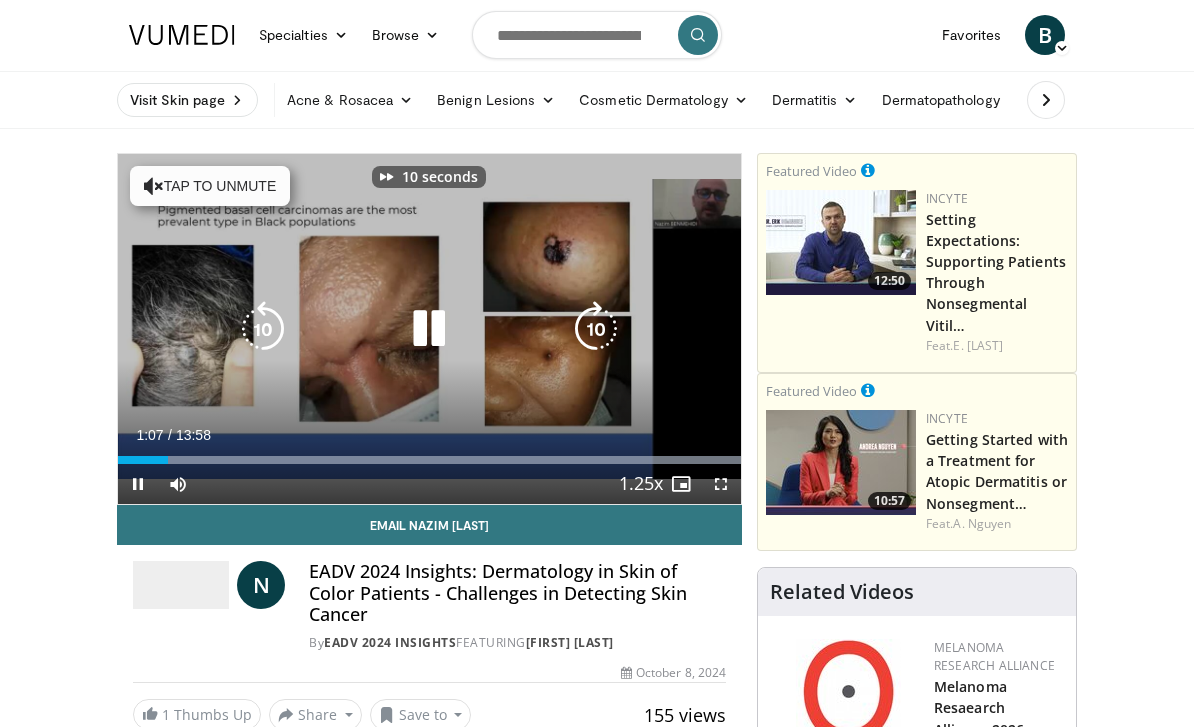 click at bounding box center [596, 329] 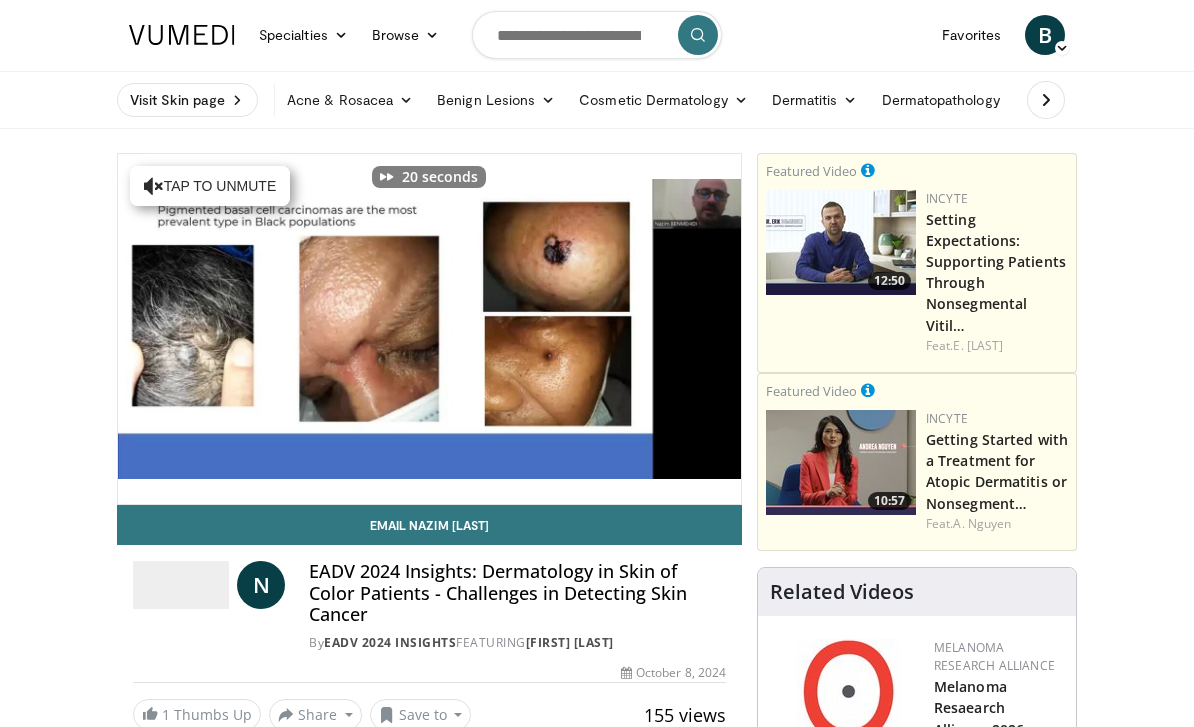 click on "20 seconds
Tap to unmute" at bounding box center (429, 329) 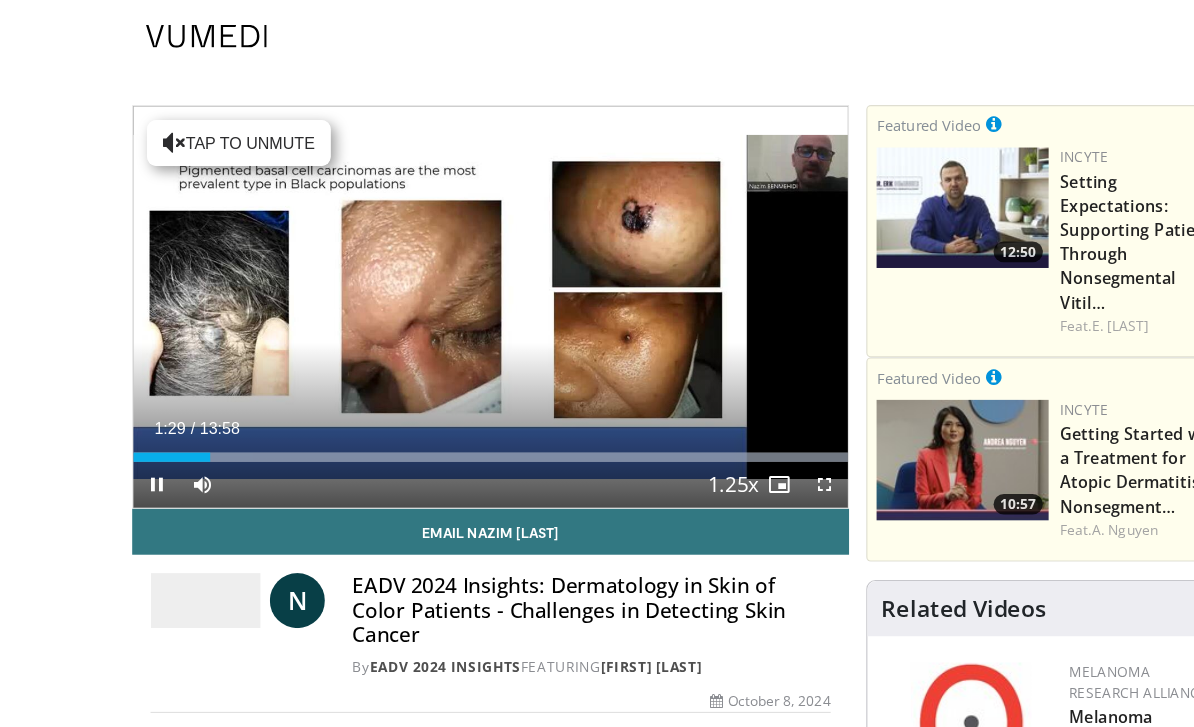 scroll, scrollTop: 0, scrollLeft: 0, axis: both 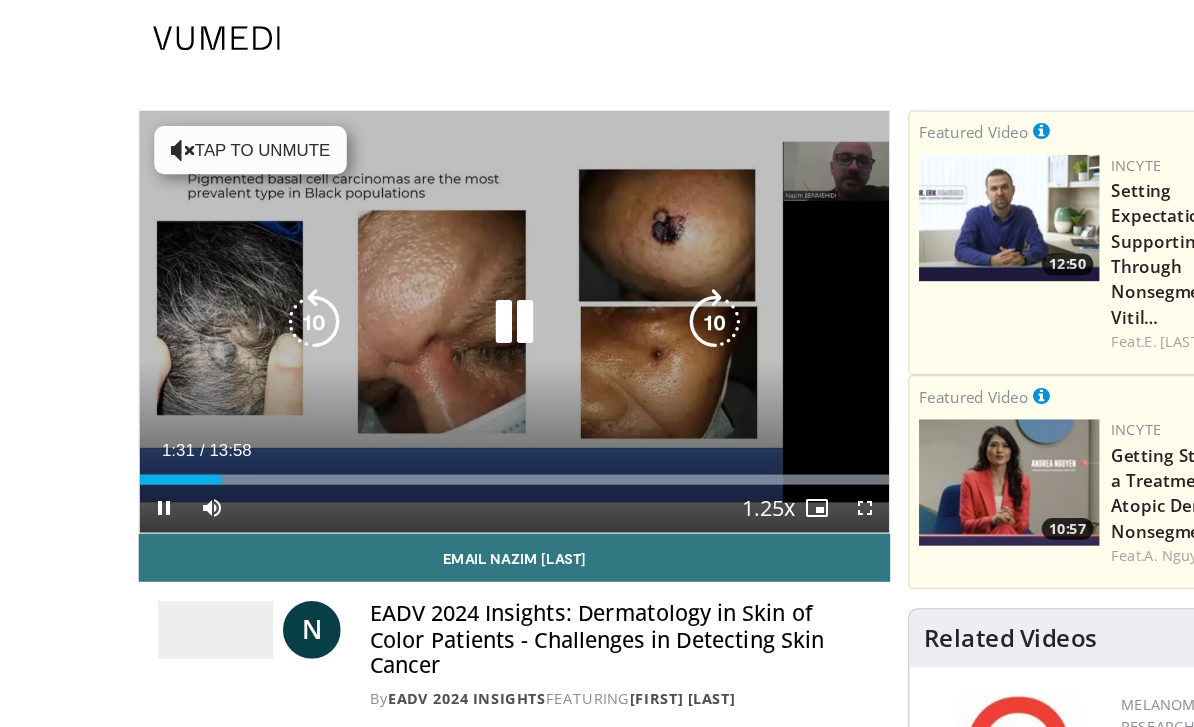 click at bounding box center (596, 272) 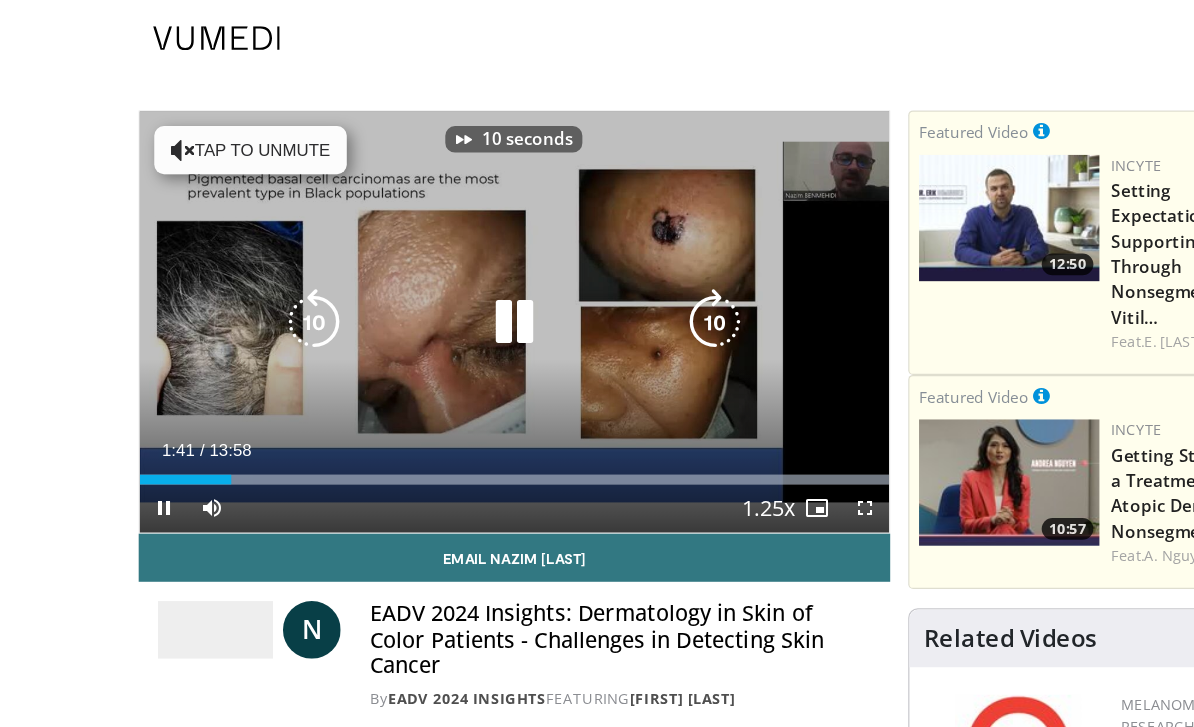 click at bounding box center [596, 272] 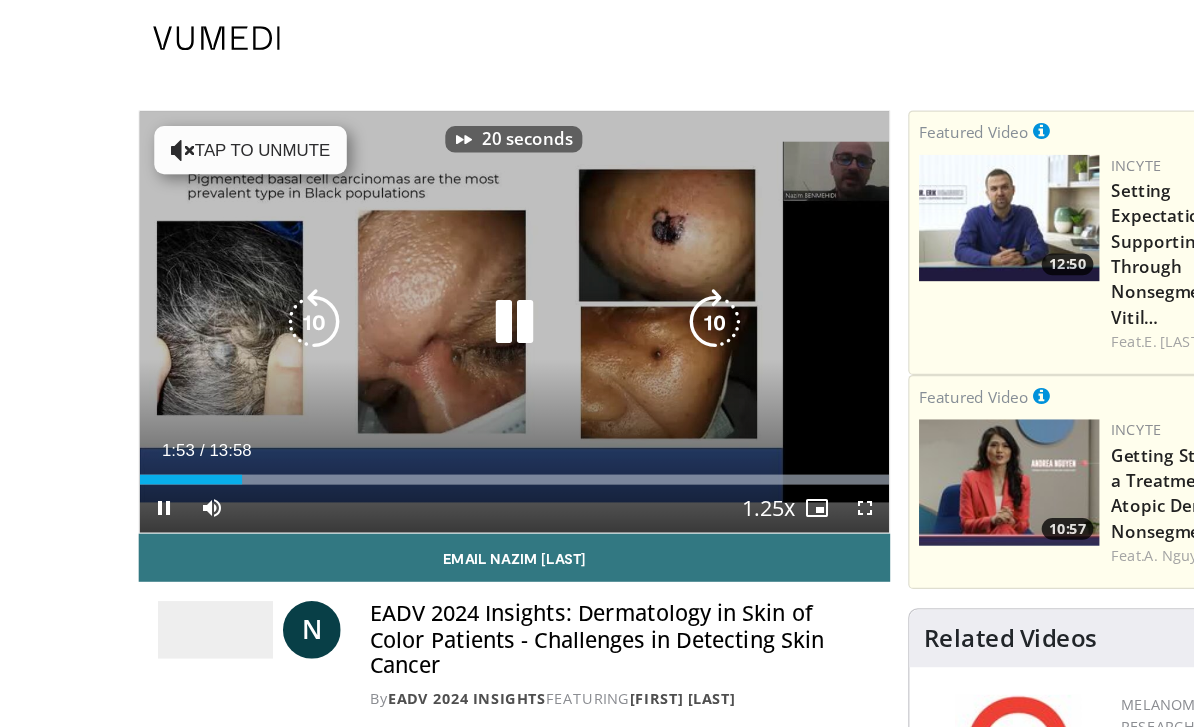 click on "20 seconds
Tap to unmute" at bounding box center (429, 272) 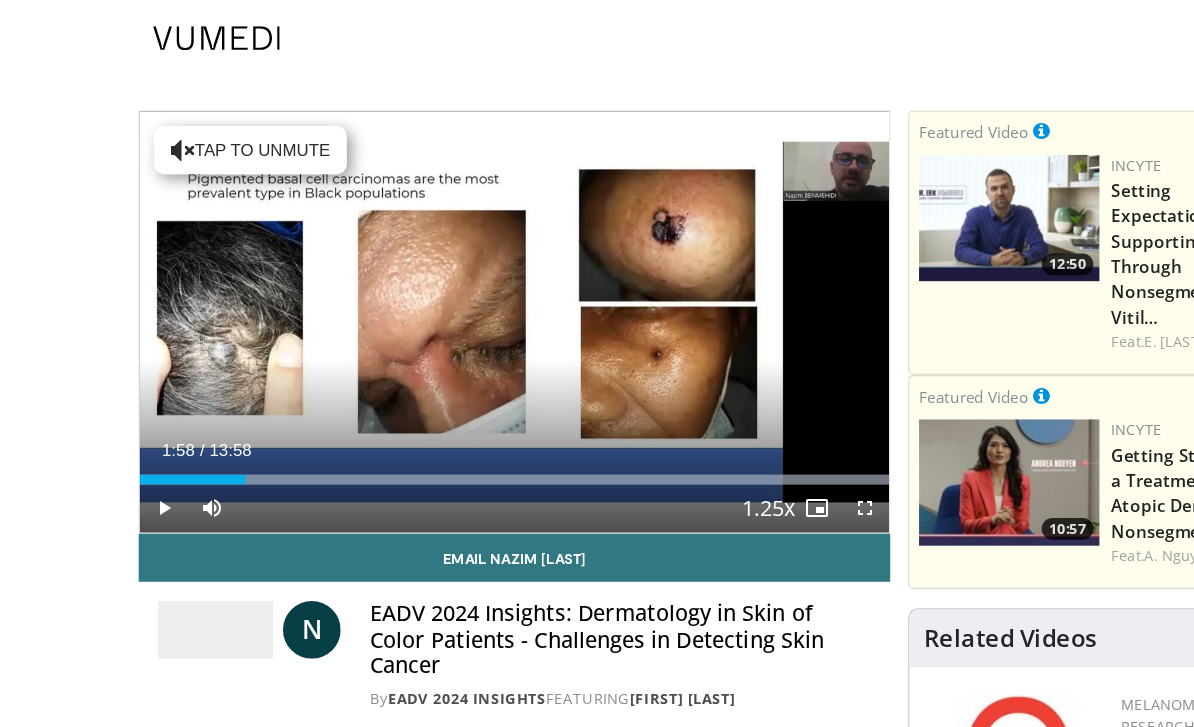 click on "Specialties
Adult & Family Medicine
Allergy, Asthma, Immunology
Anesthesiology
Cardiology
Dental
Dermatology
Endocrinology
Gastroenterology & Hepatology
General Surgery
Hematology & Oncology
Infectious Disease
Nephrology
Neurology
Neurosurgery
Obstetrics & Gynecology
Ophthalmology
Oral Maxillofacial
Orthopaedics
Otolaryngology
Pediatrics
Plastic Surgery
Podiatry
Psychiatry
Pulmonology
Radiation Oncology
Radiology
Rheumatology
Urology" at bounding box center [597, 1971] 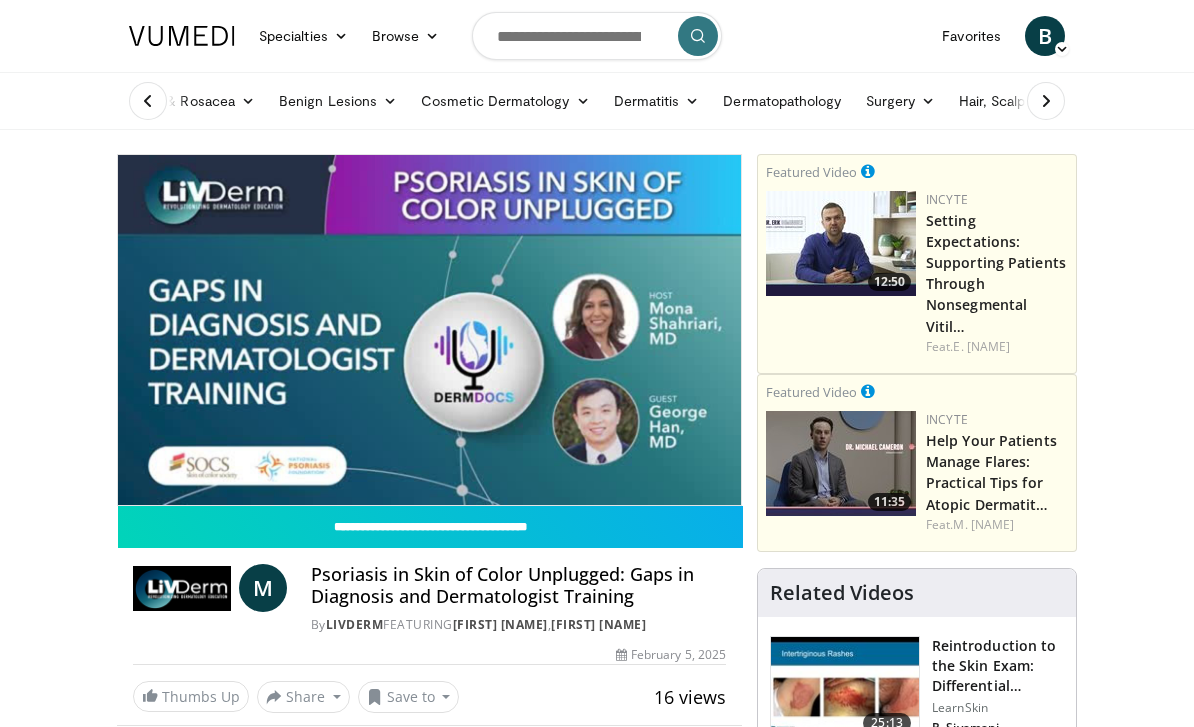 scroll, scrollTop: 0, scrollLeft: 0, axis: both 